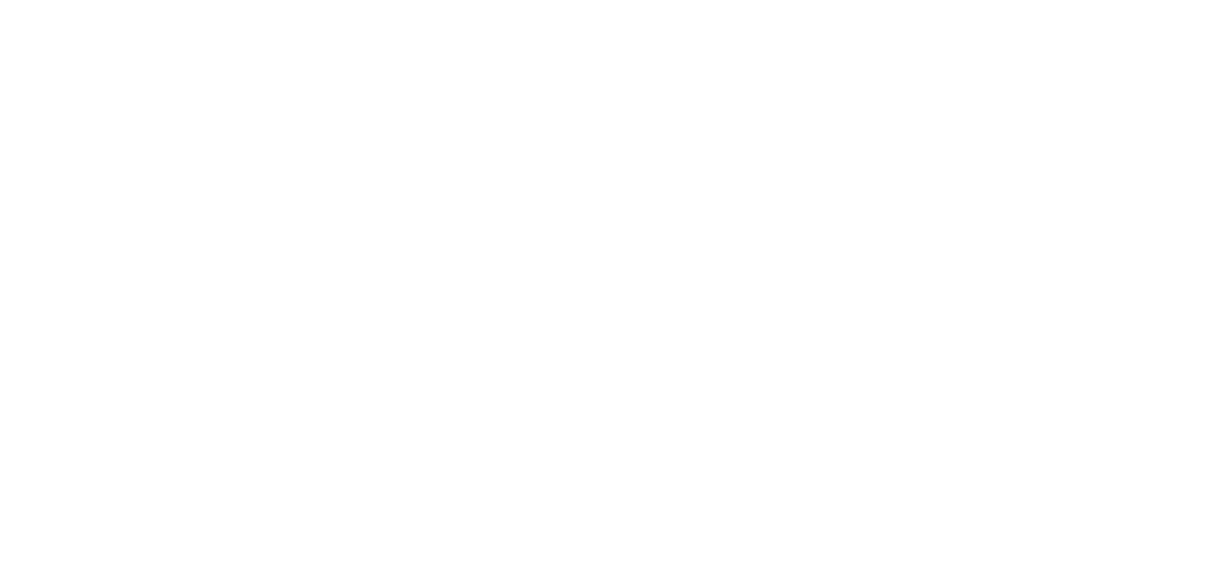 scroll, scrollTop: 0, scrollLeft: 0, axis: both 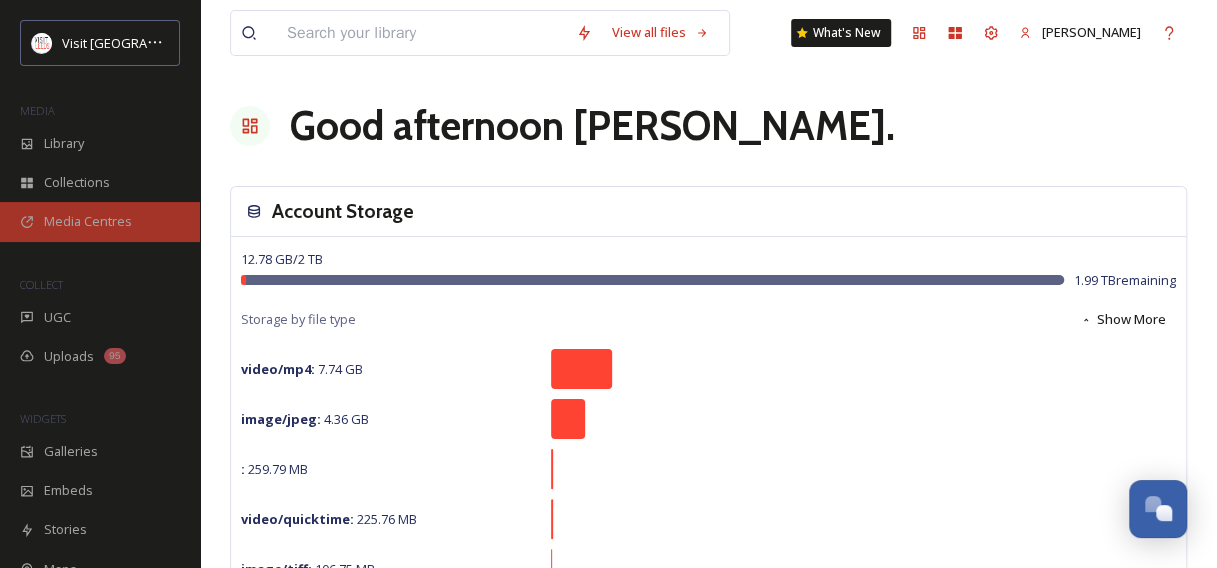 click on "Media Centres" at bounding box center [88, 221] 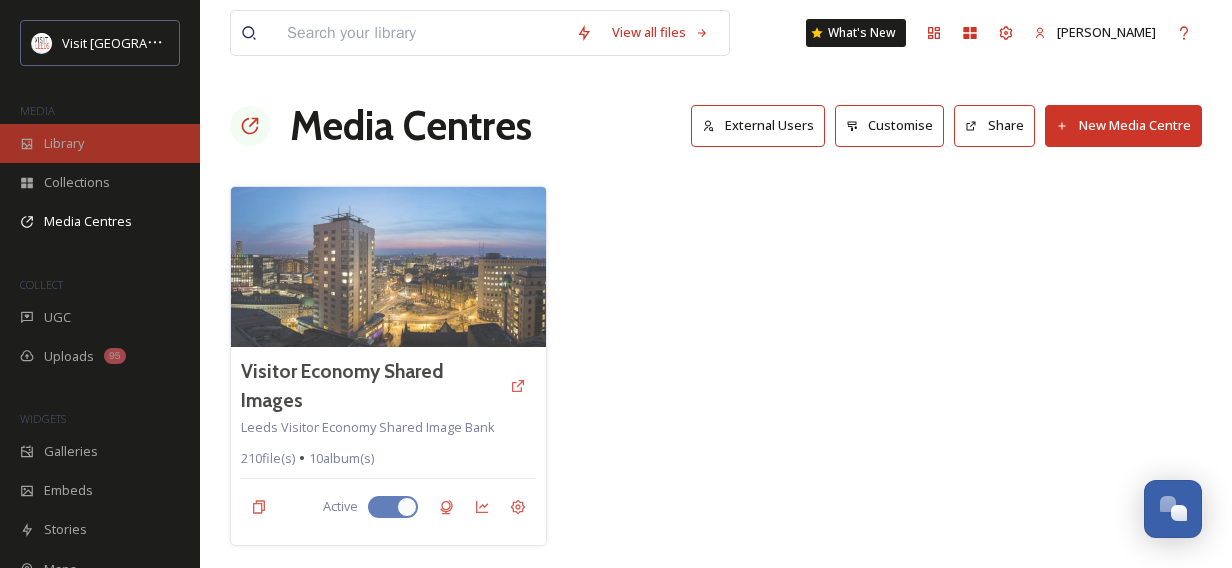 click on "Library" at bounding box center [100, 143] 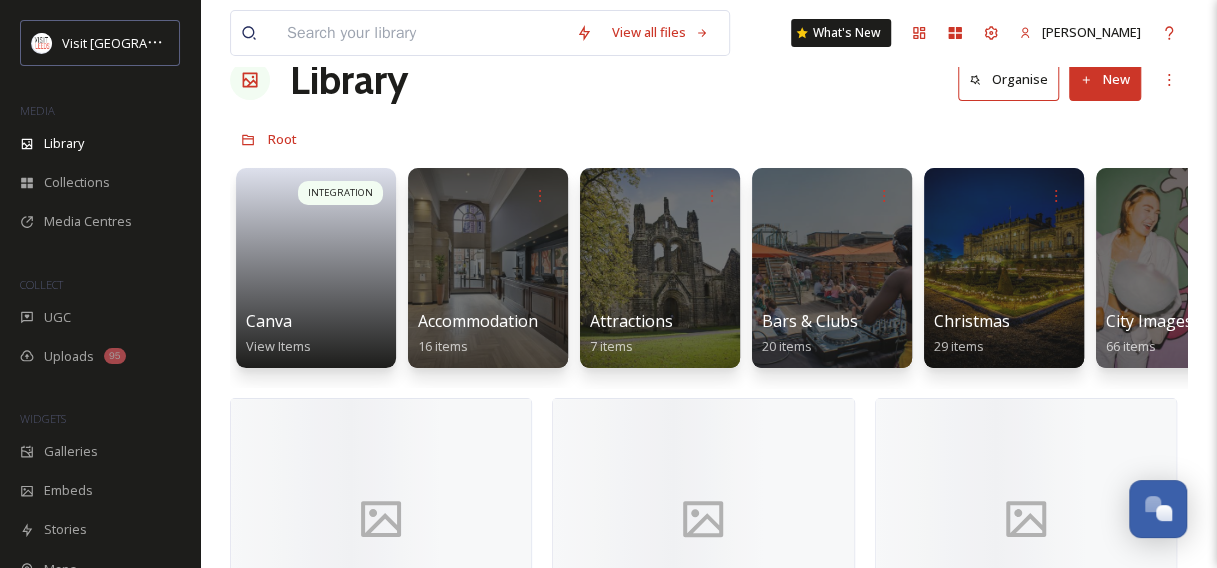 scroll, scrollTop: 47, scrollLeft: 0, axis: vertical 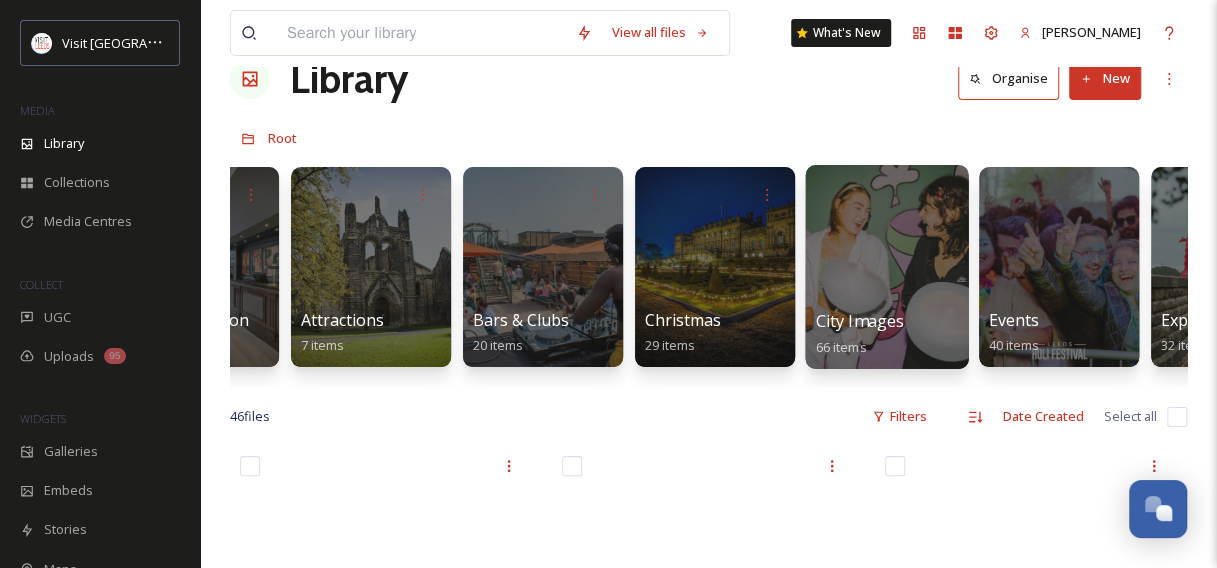 click at bounding box center [886, 267] 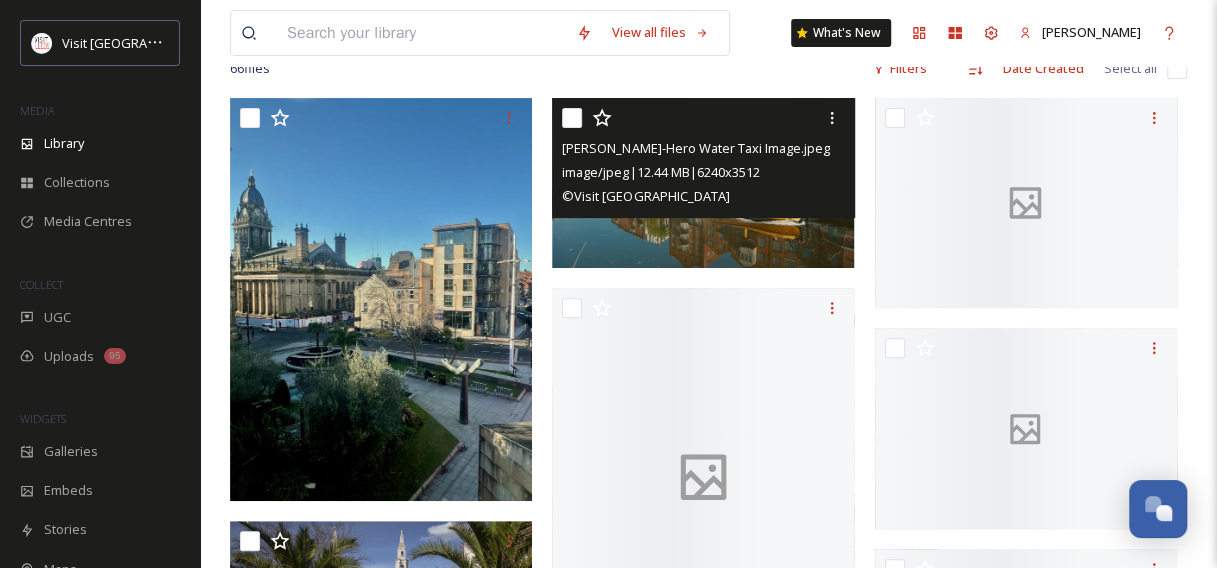 scroll, scrollTop: 179, scrollLeft: 0, axis: vertical 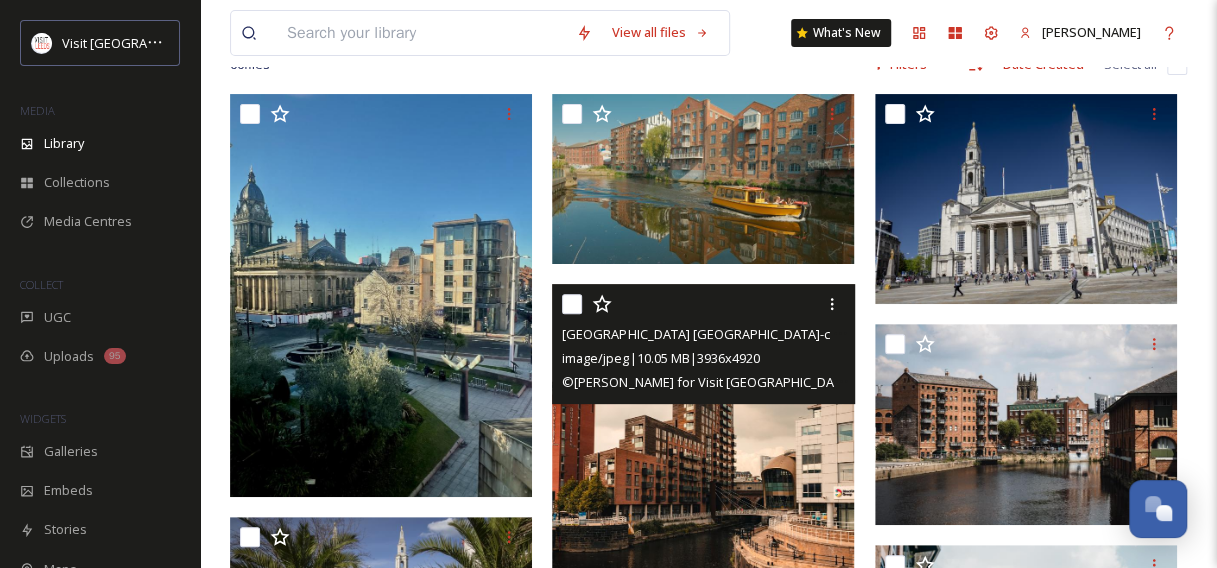 drag, startPoint x: 556, startPoint y: 403, endPoint x: 900, endPoint y: 314, distance: 355.3266 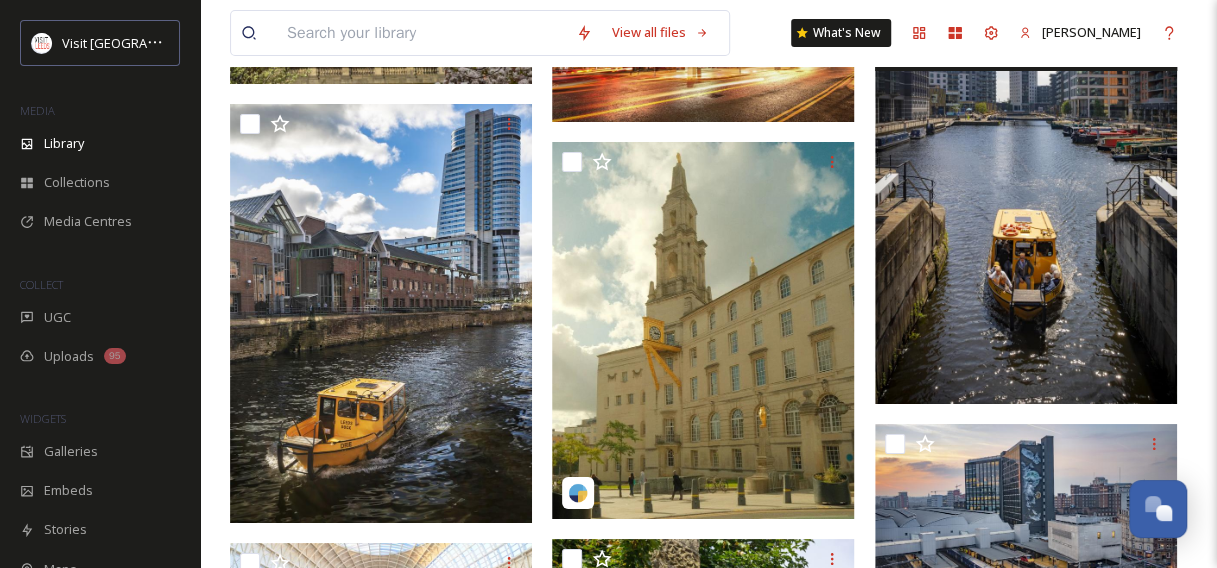scroll, scrollTop: 3534, scrollLeft: 0, axis: vertical 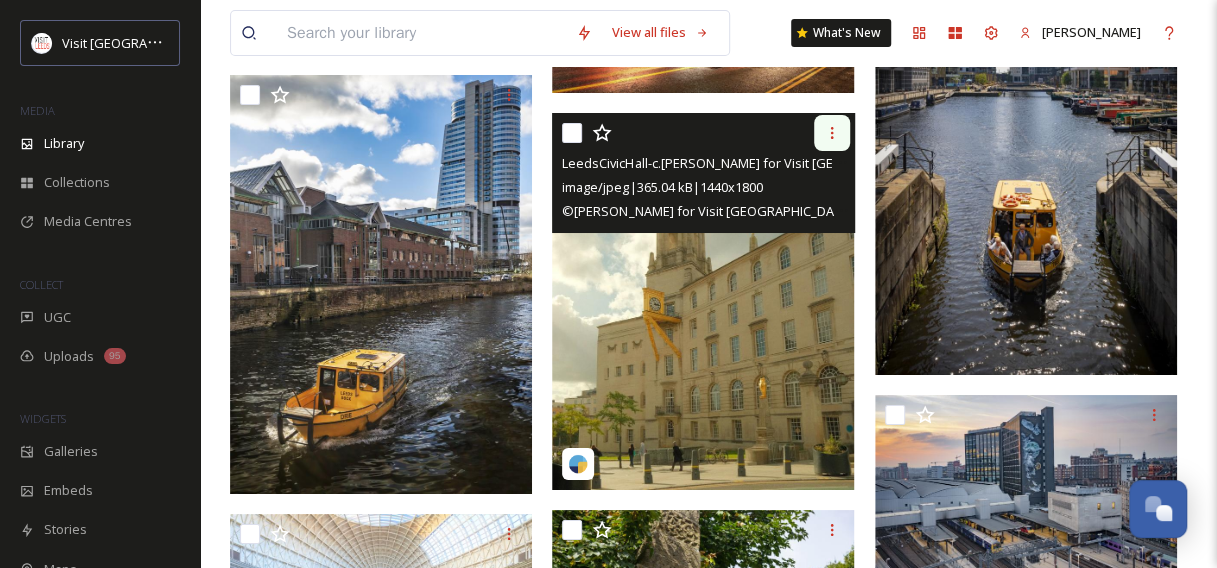 click 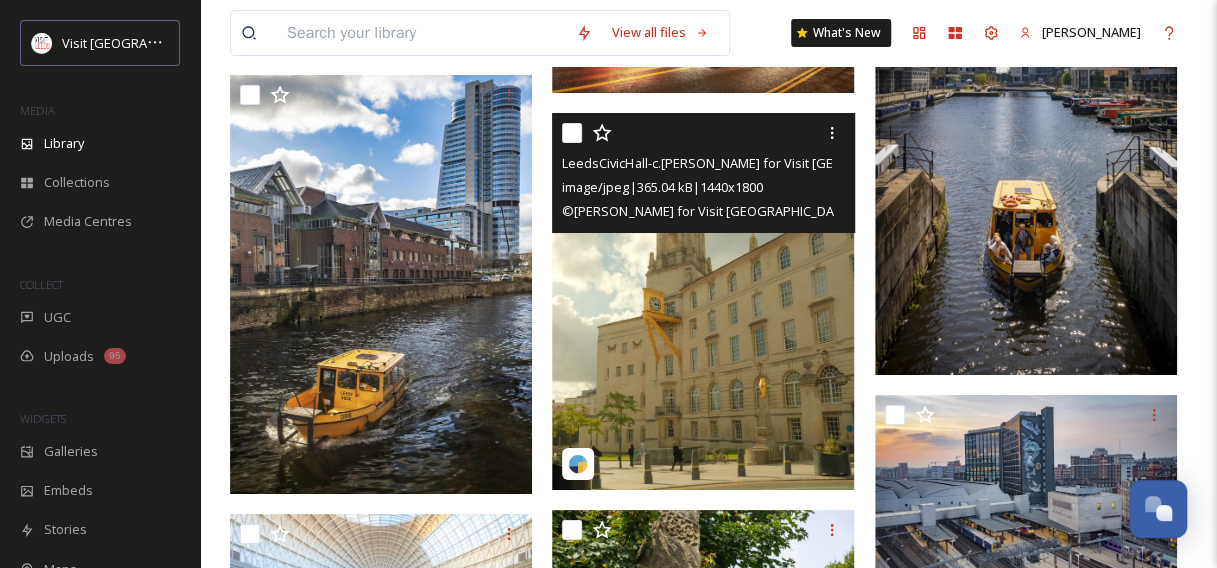 click at bounding box center (703, 302) 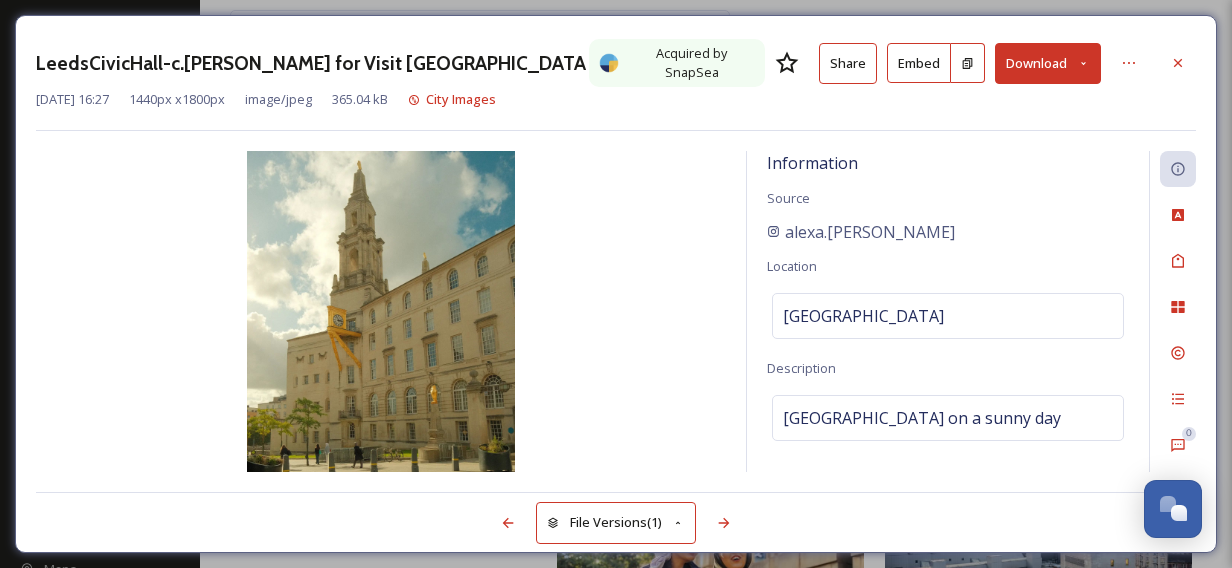 click on "Share" at bounding box center (848, 63) 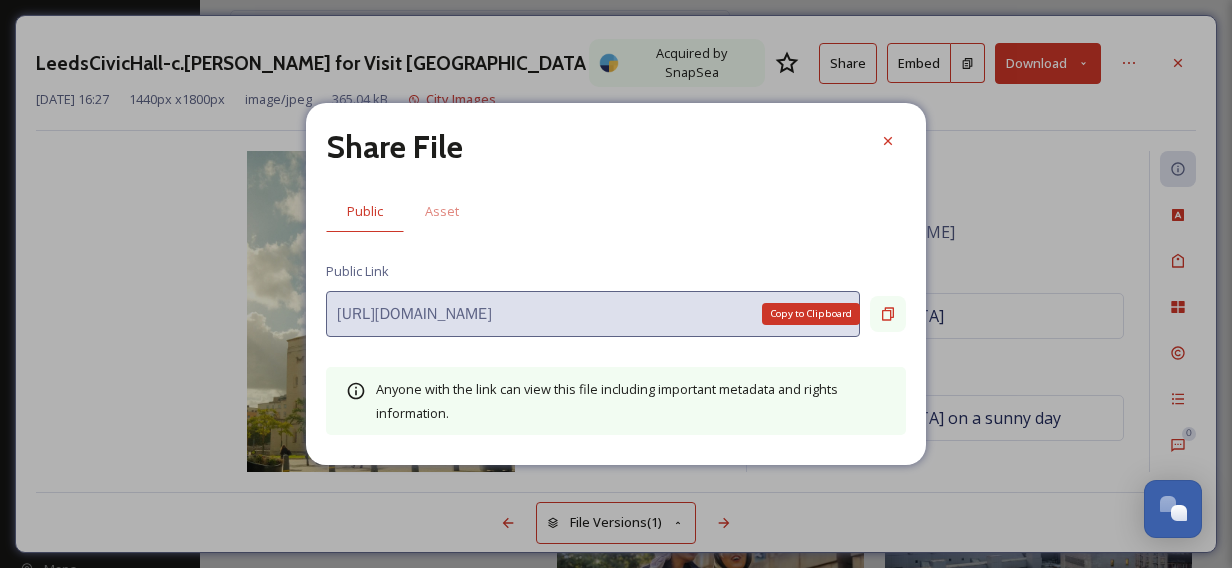 click 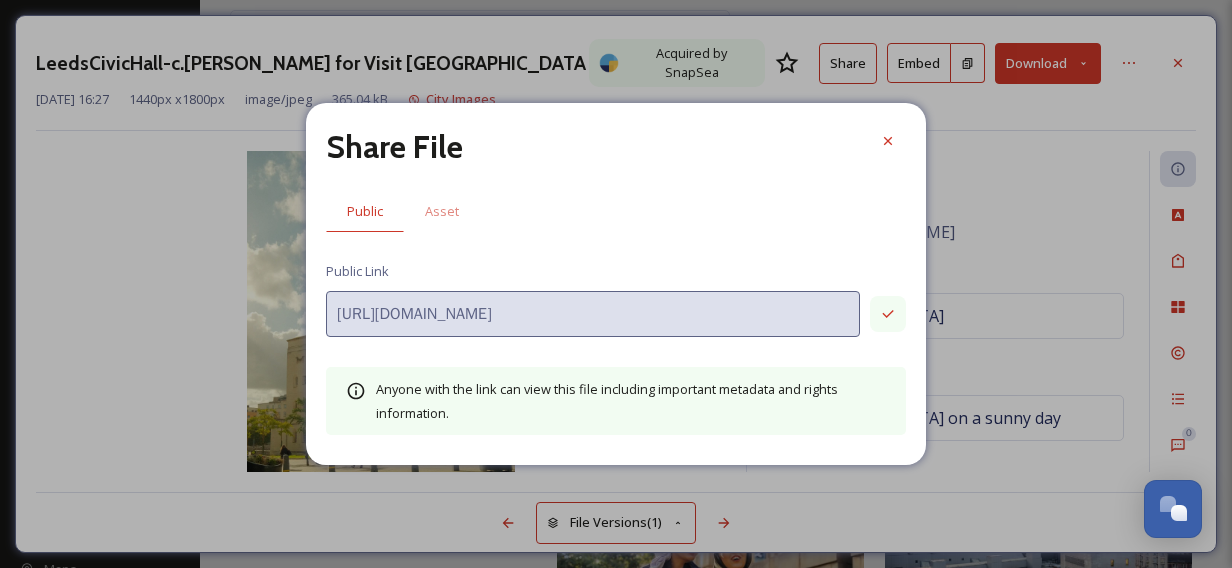 click on "Share File Public Asset Public Link [URL][DOMAIN_NAME] Anyone with the link can view this file including important metadata and rights information." at bounding box center (616, 284) 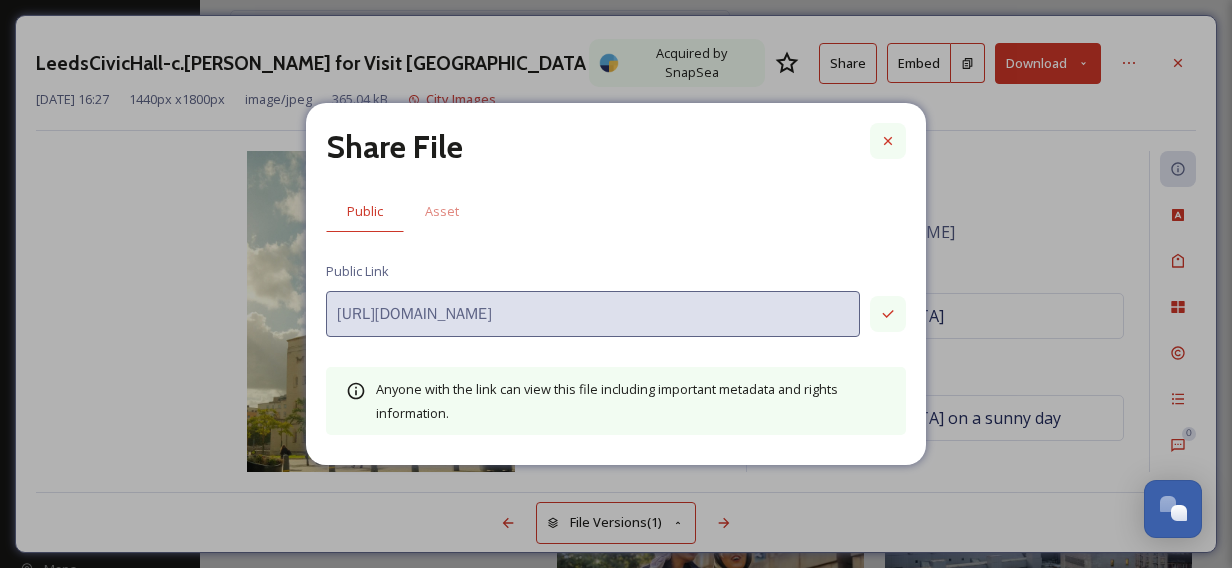click at bounding box center [888, 141] 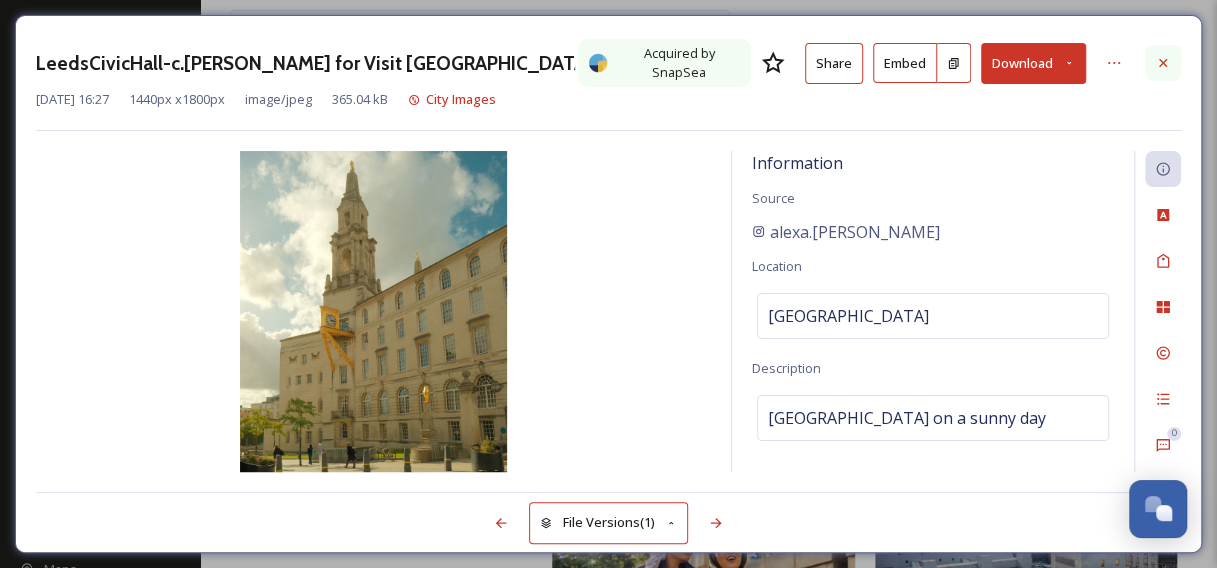 click 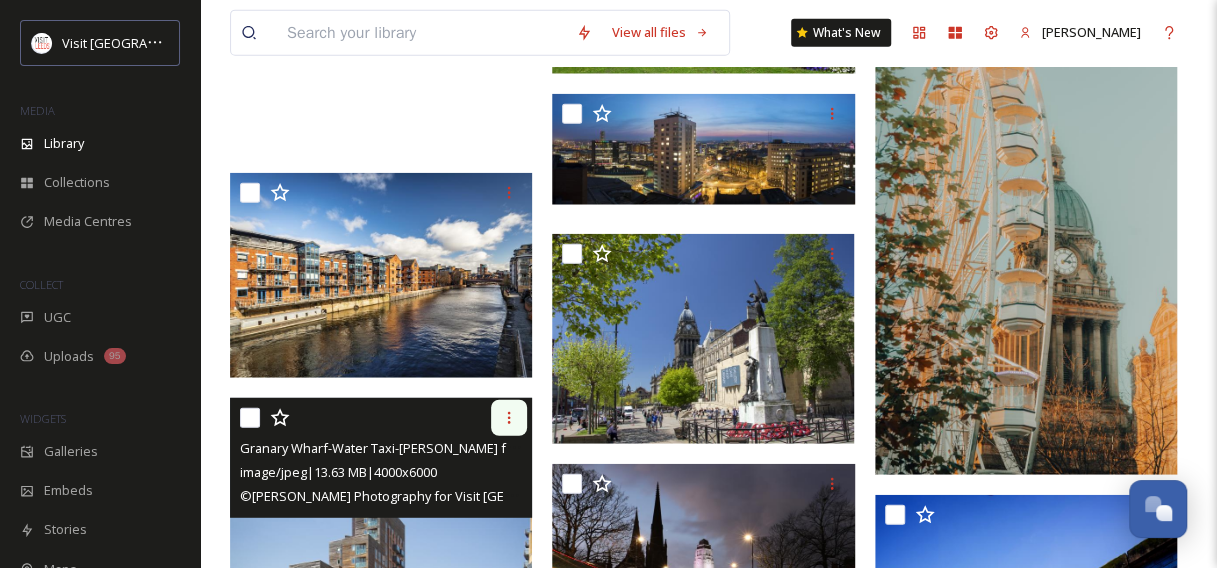 scroll, scrollTop: 2297, scrollLeft: 0, axis: vertical 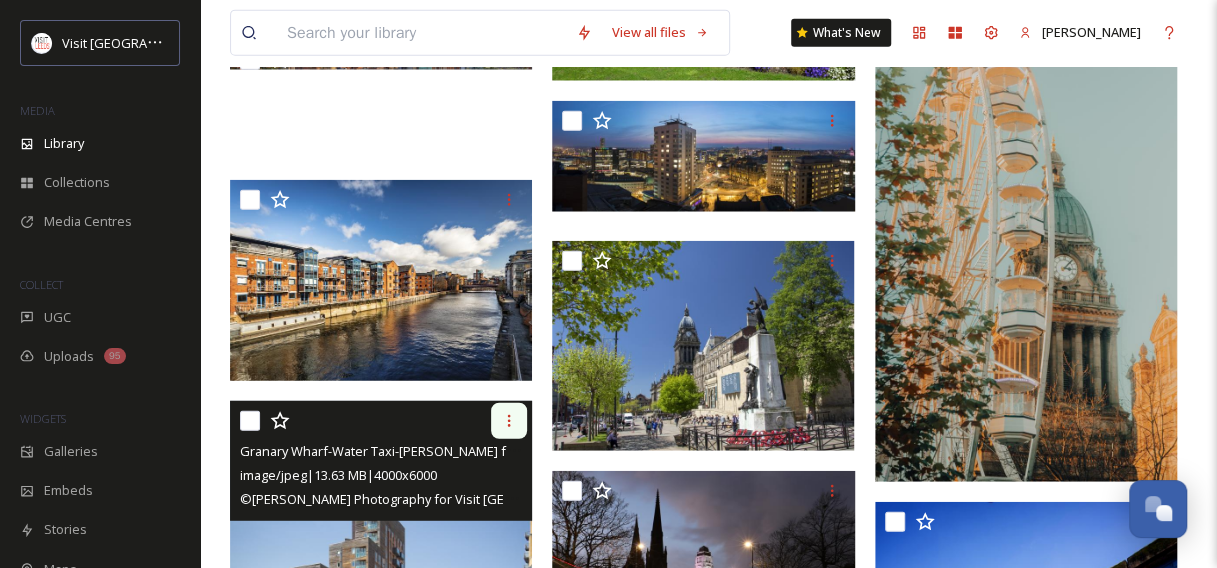 click 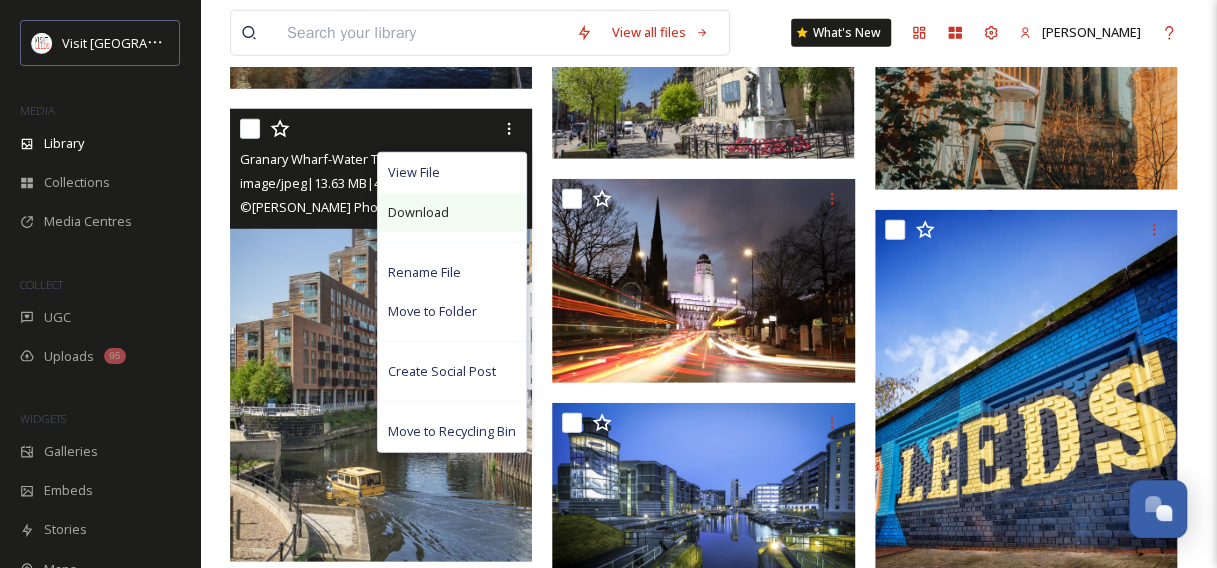 scroll, scrollTop: 2595, scrollLeft: 0, axis: vertical 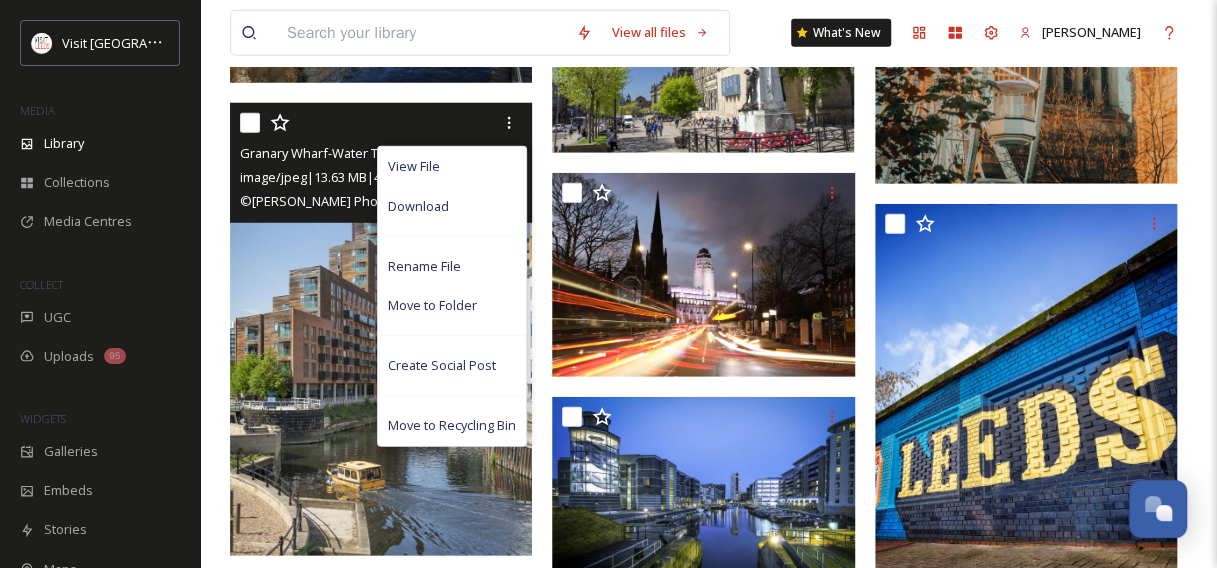 click at bounding box center [381, 329] 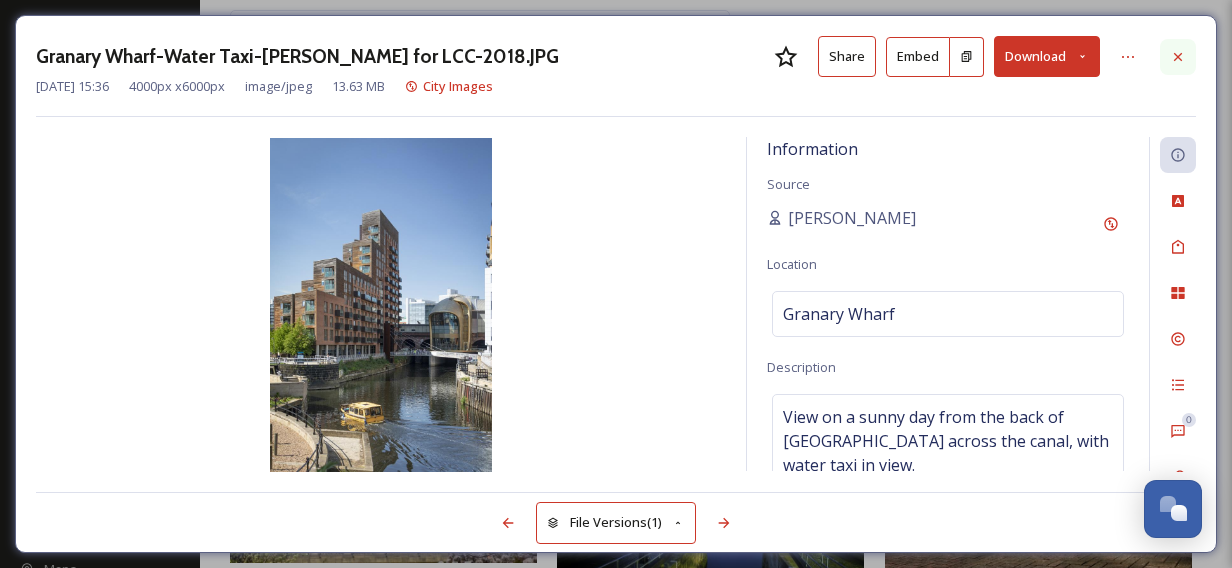 click 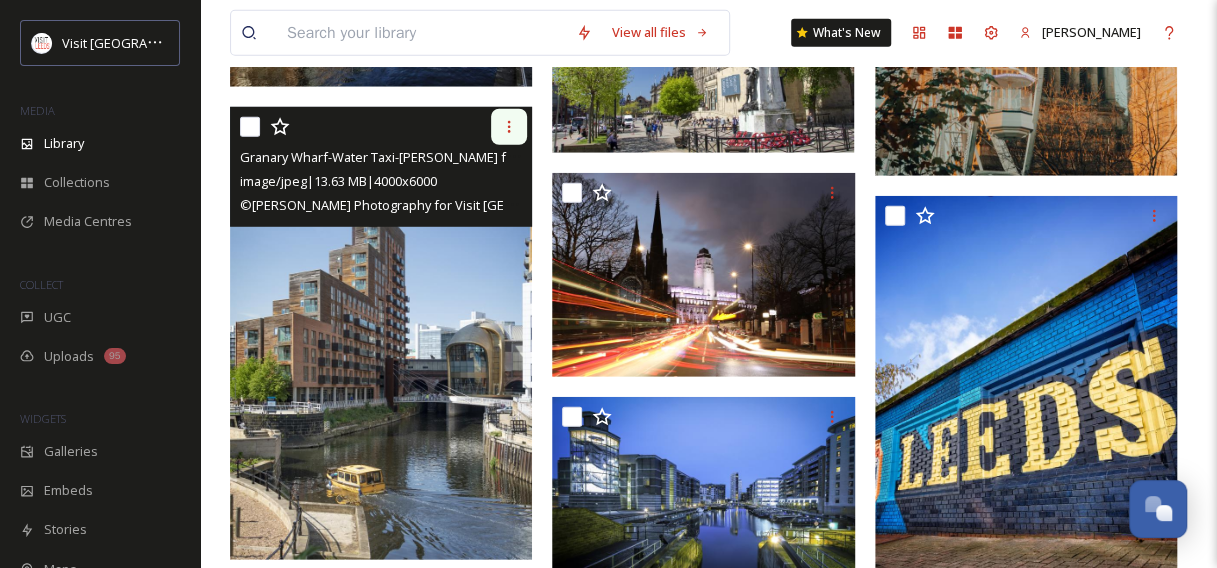 click at bounding box center [509, 127] 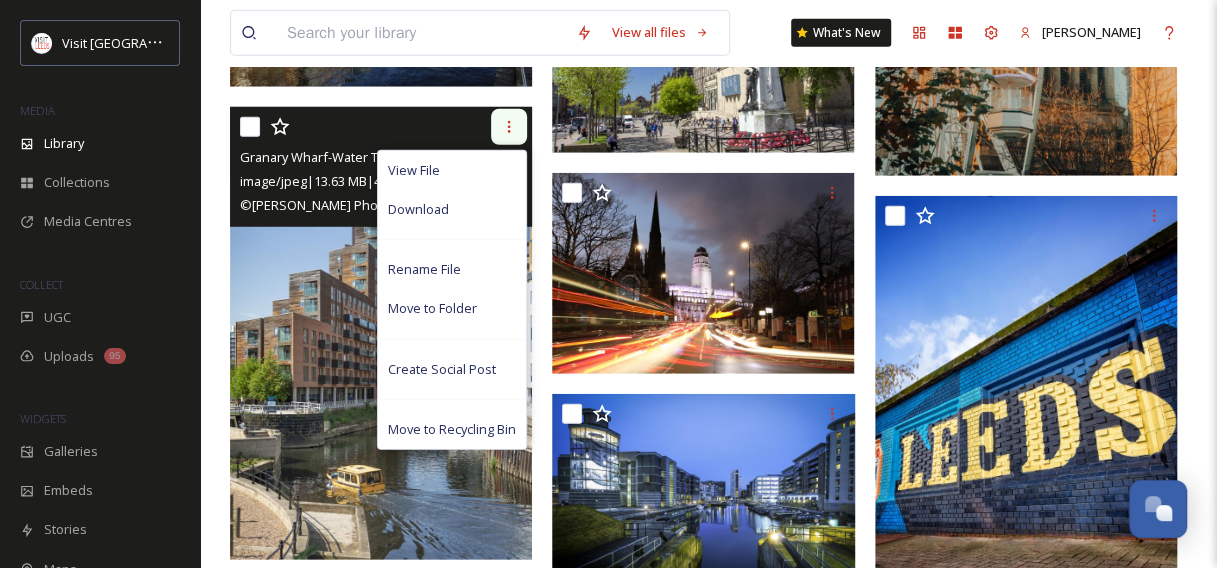 click at bounding box center [509, 127] 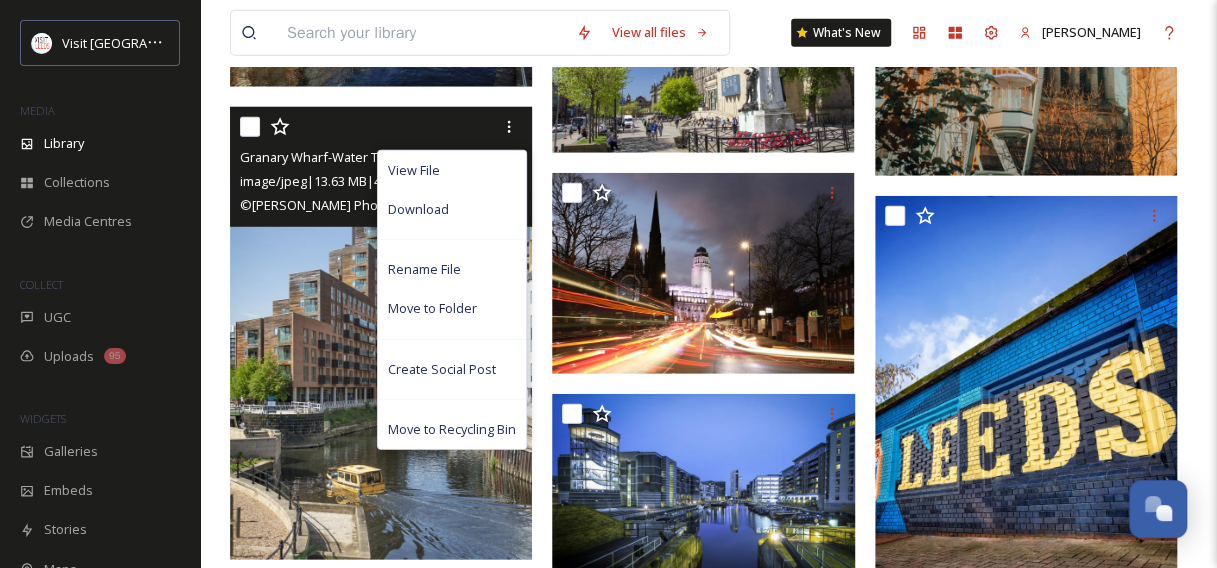 click at bounding box center [381, 333] 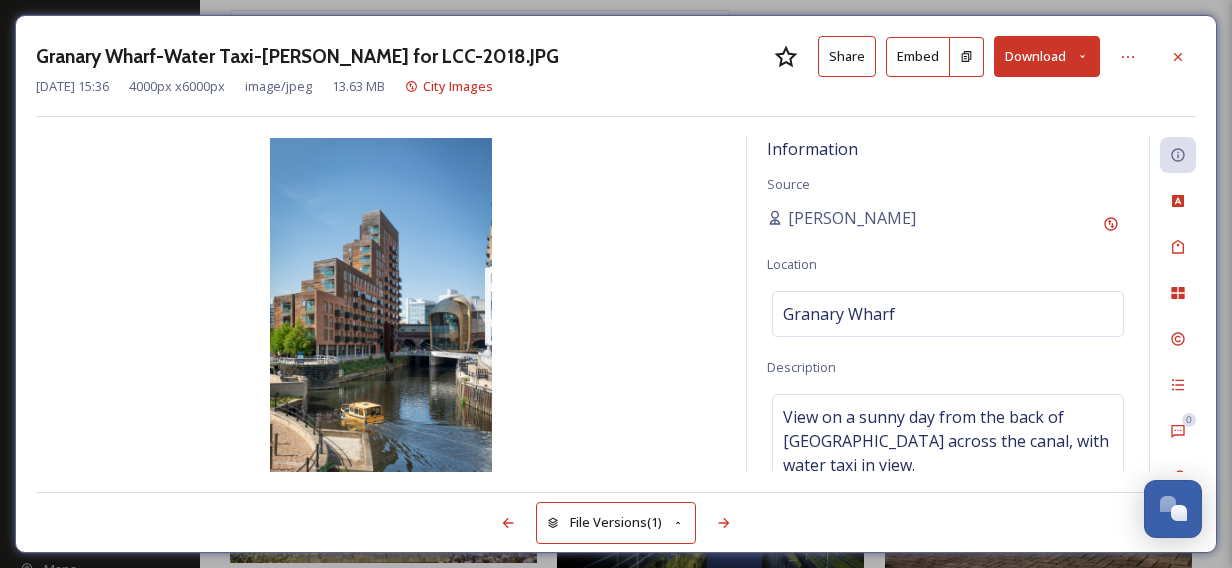 click on "Share" at bounding box center (847, 56) 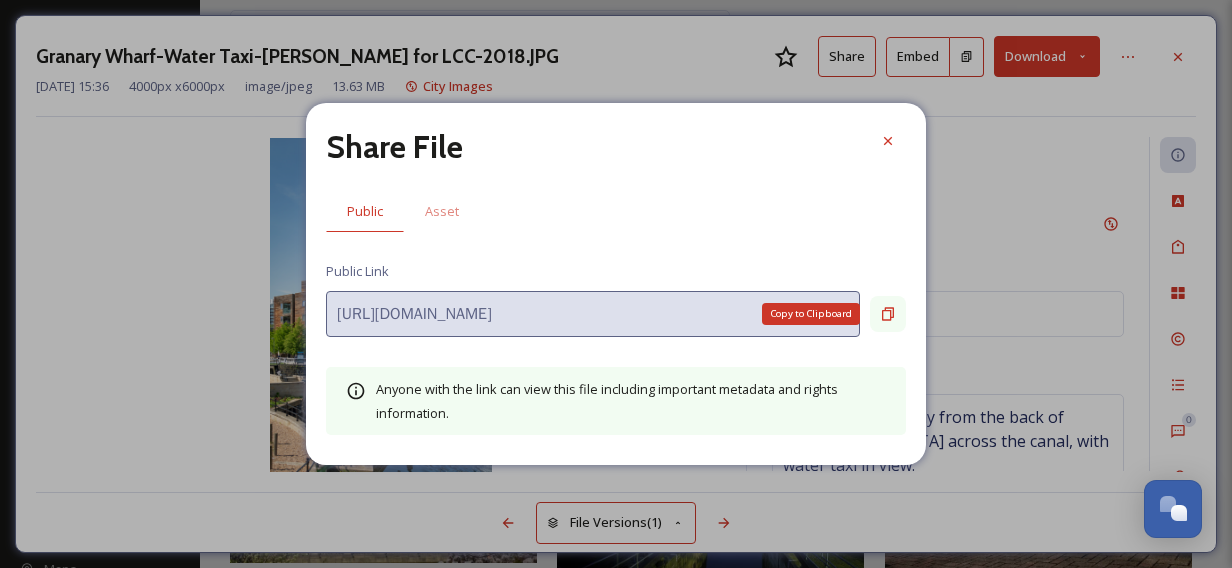click 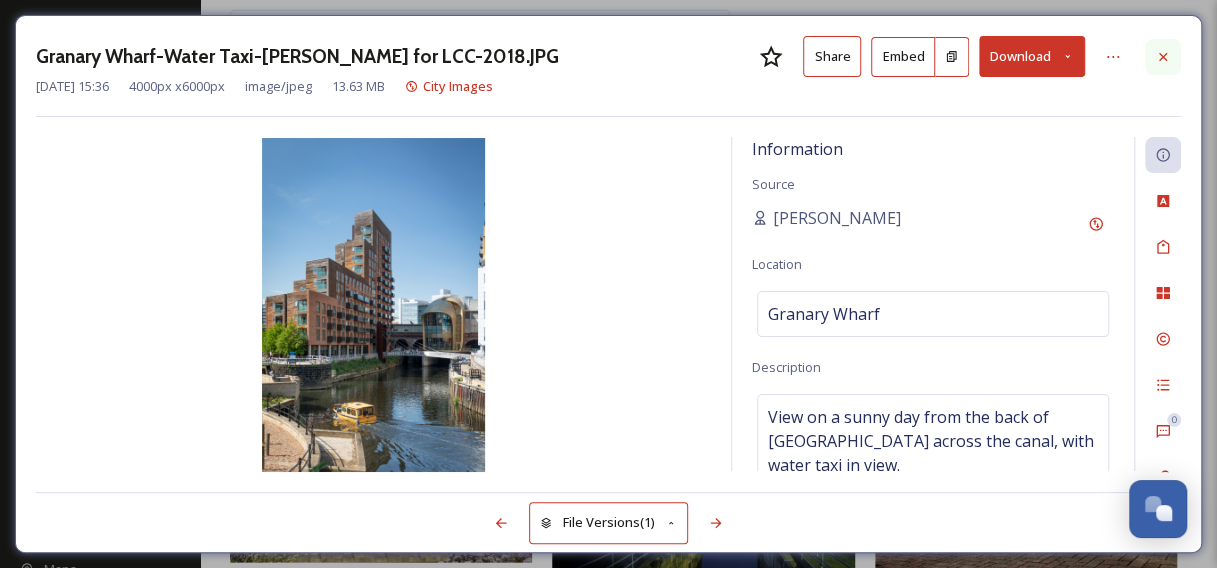 click 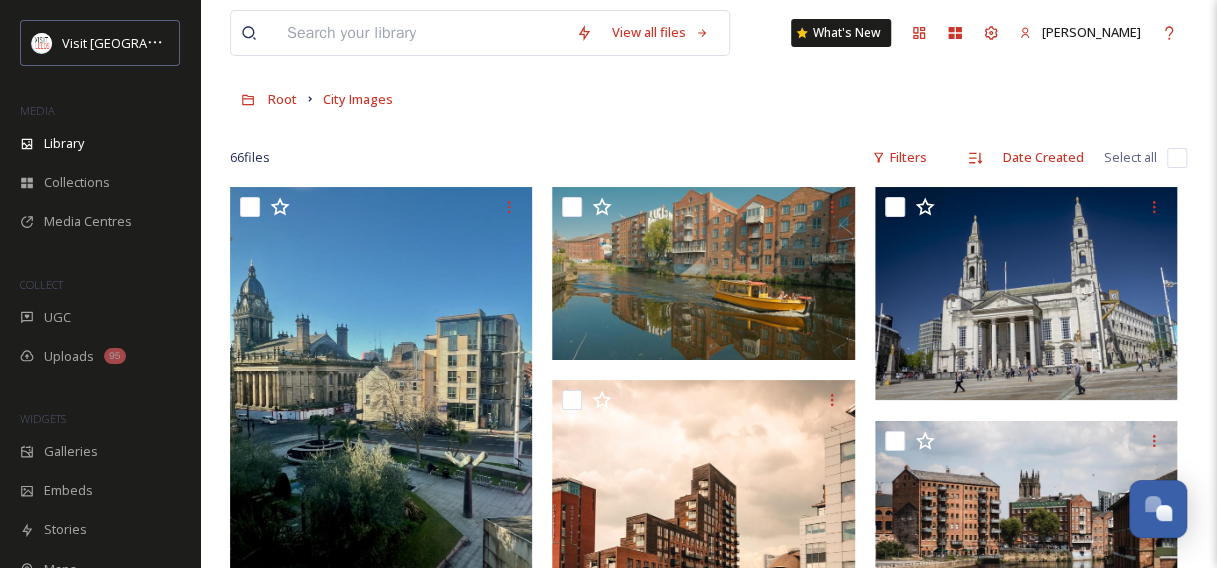 scroll, scrollTop: 0, scrollLeft: 0, axis: both 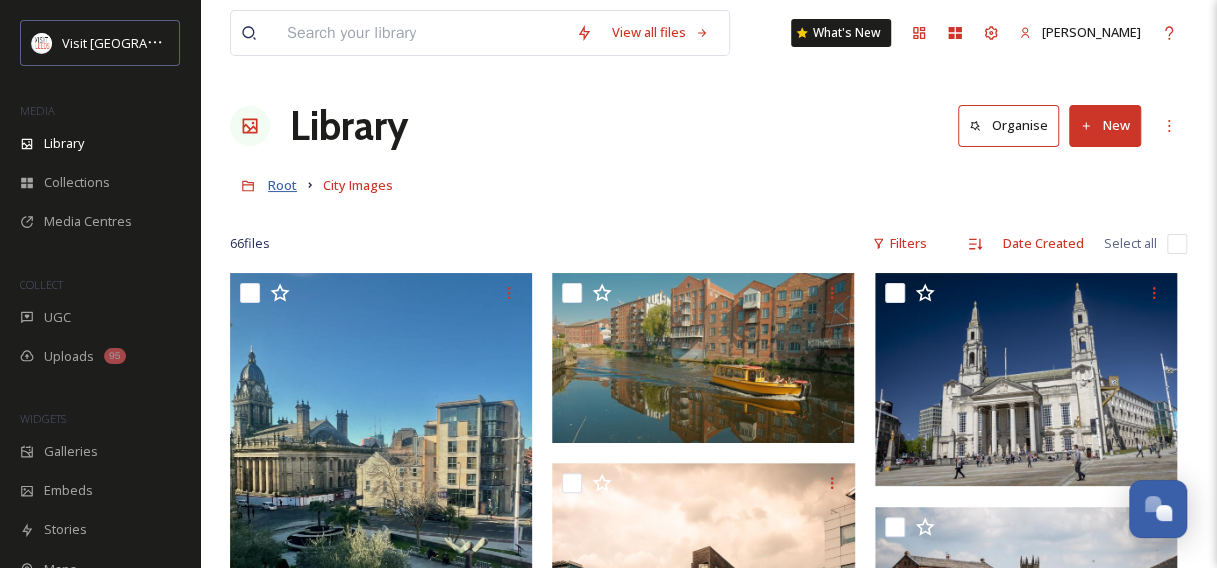 click on "Root" at bounding box center (282, 185) 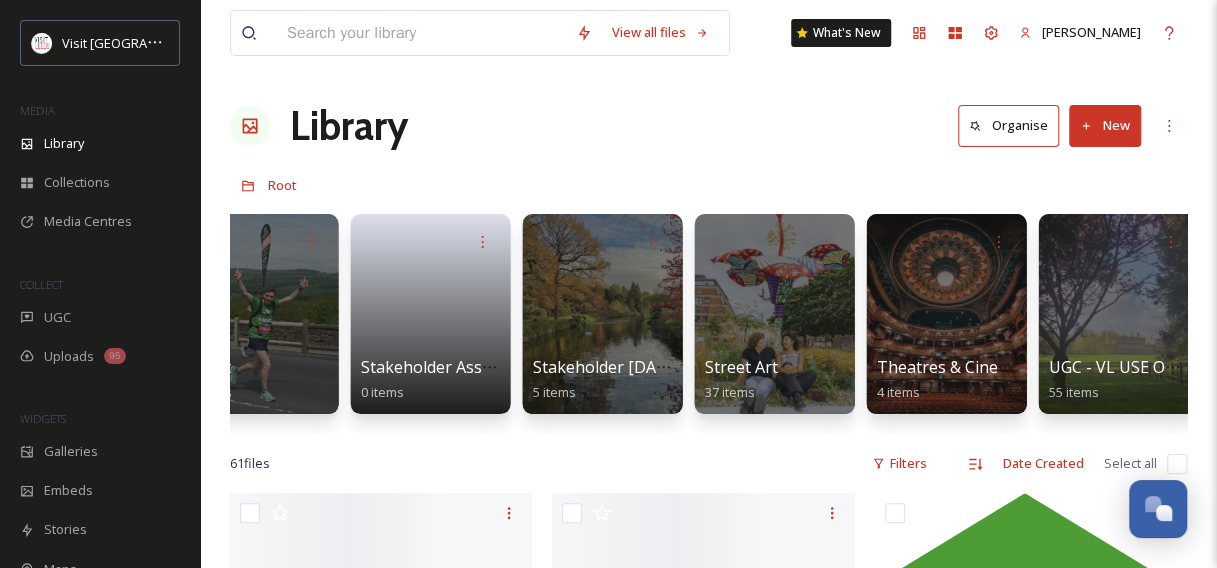 scroll, scrollTop: 0, scrollLeft: 2311, axis: horizontal 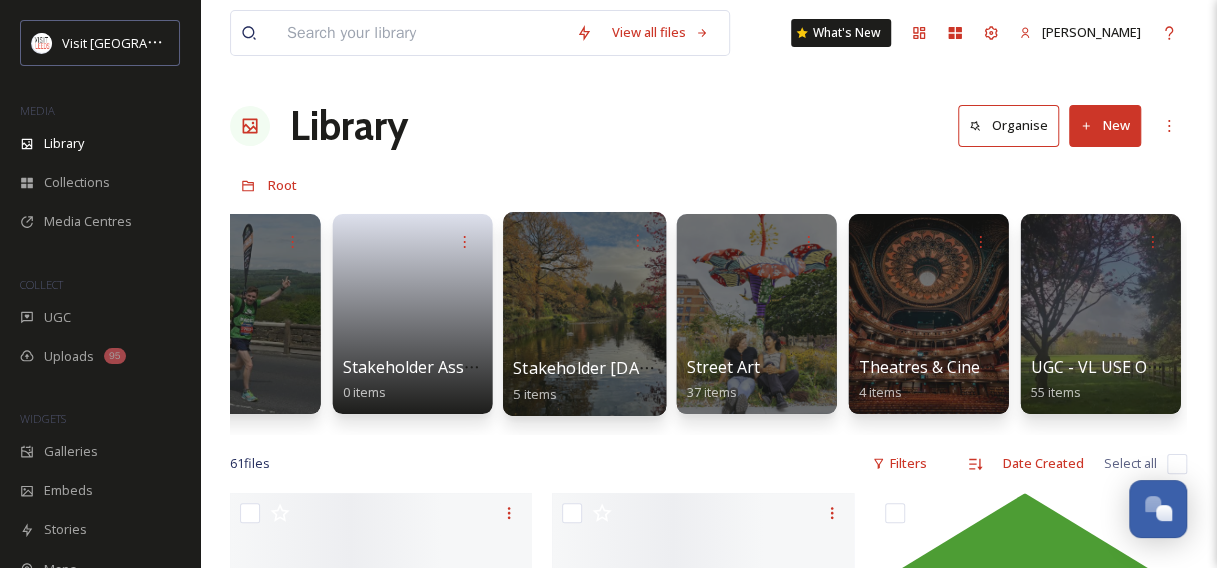 click at bounding box center (584, 314) 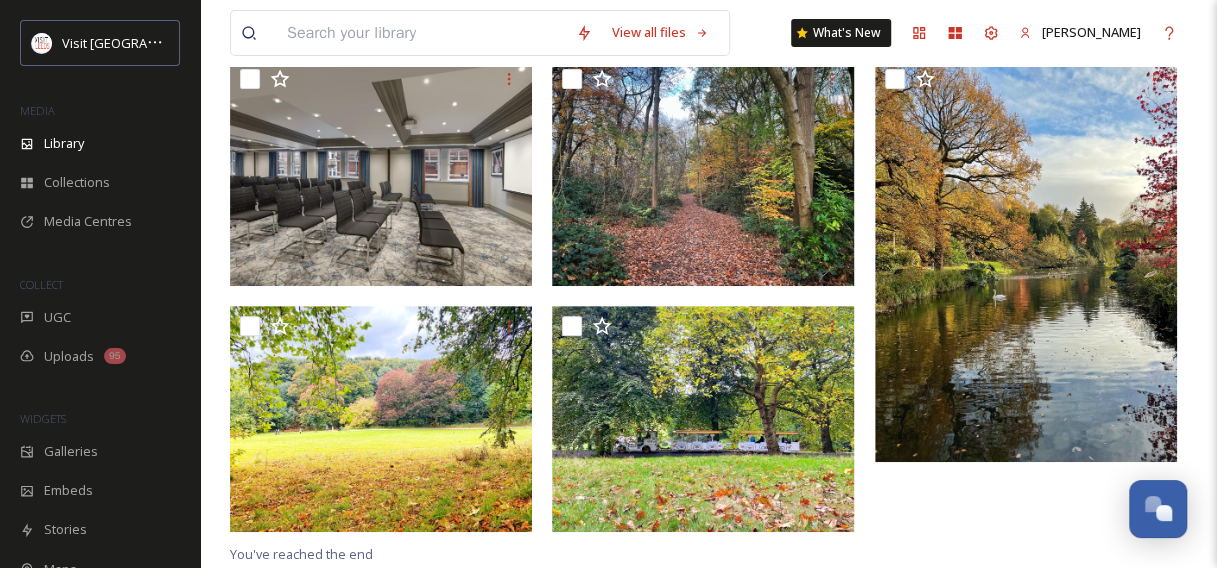 scroll, scrollTop: 212, scrollLeft: 0, axis: vertical 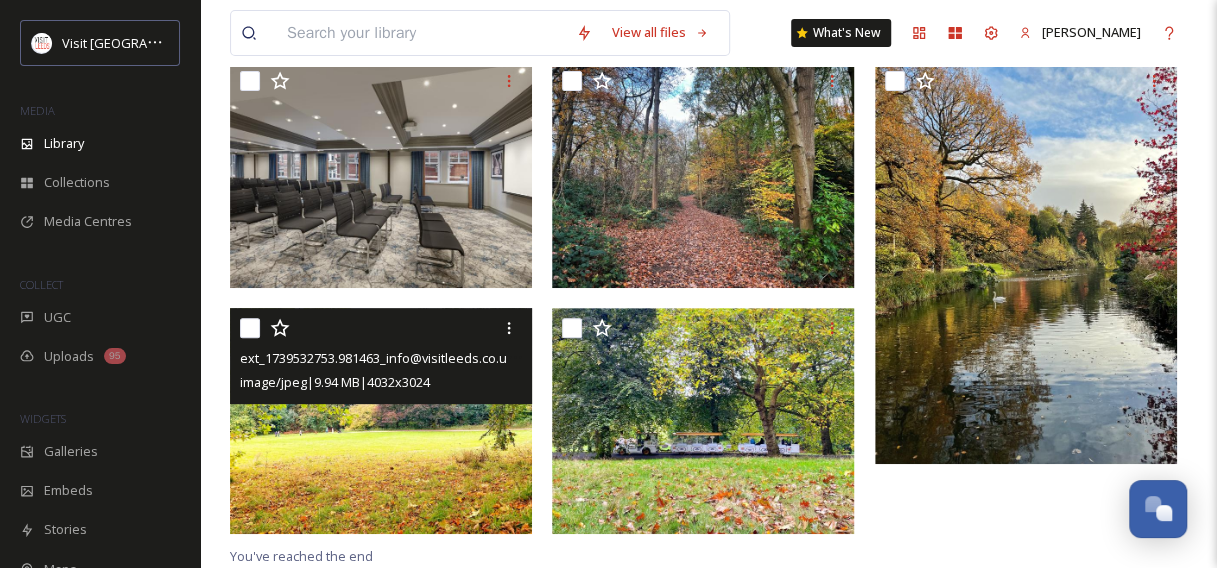 click at bounding box center [381, 421] 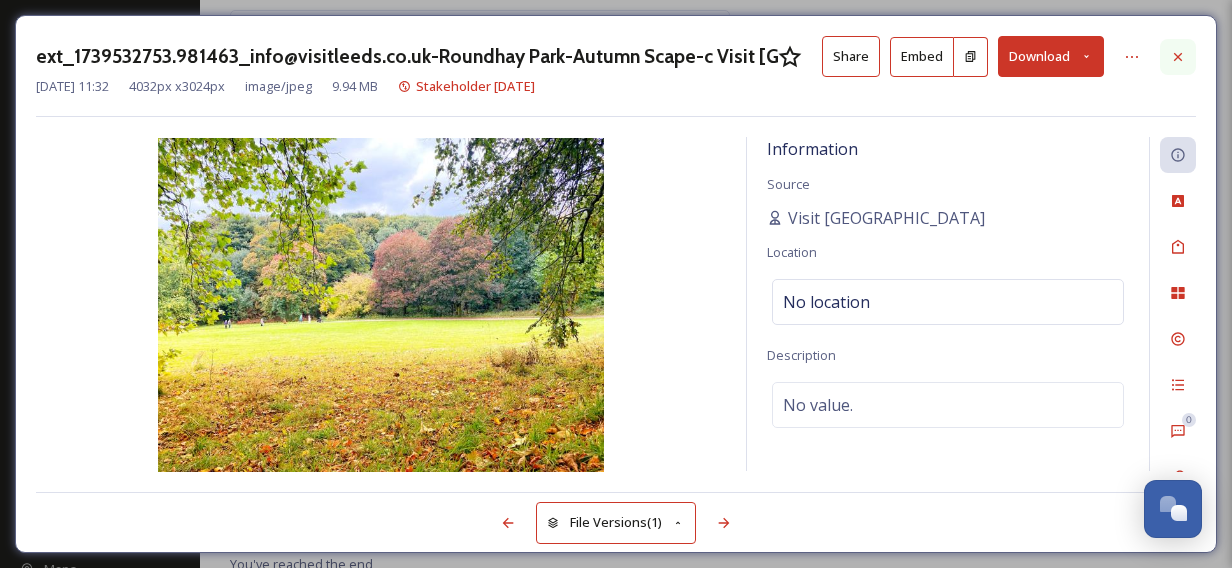 click 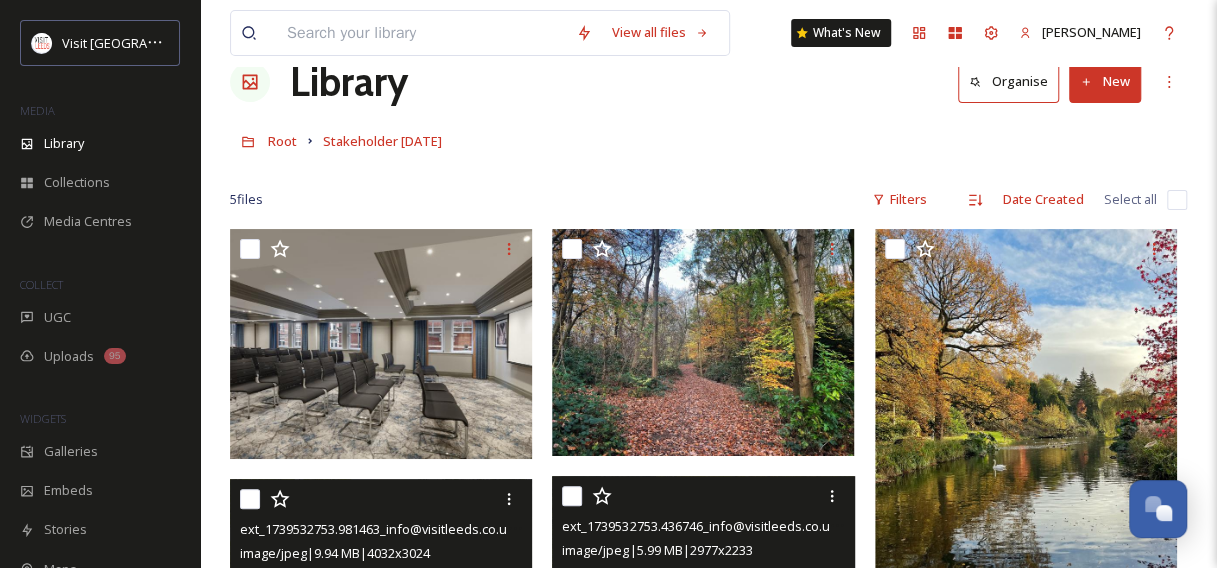 scroll, scrollTop: 44, scrollLeft: 0, axis: vertical 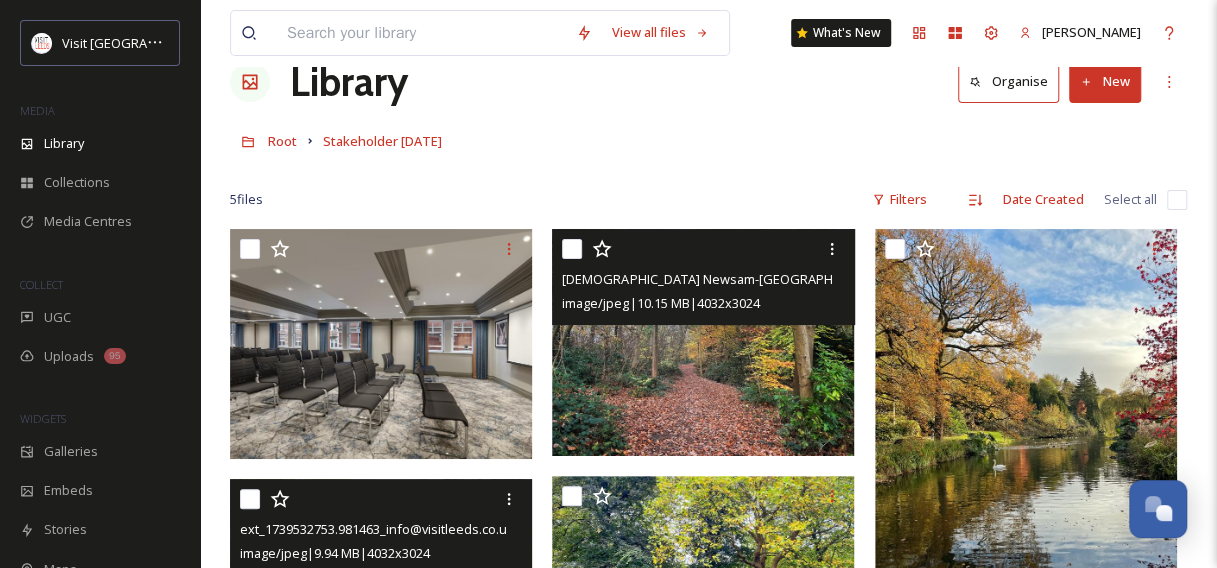 click at bounding box center [703, 342] 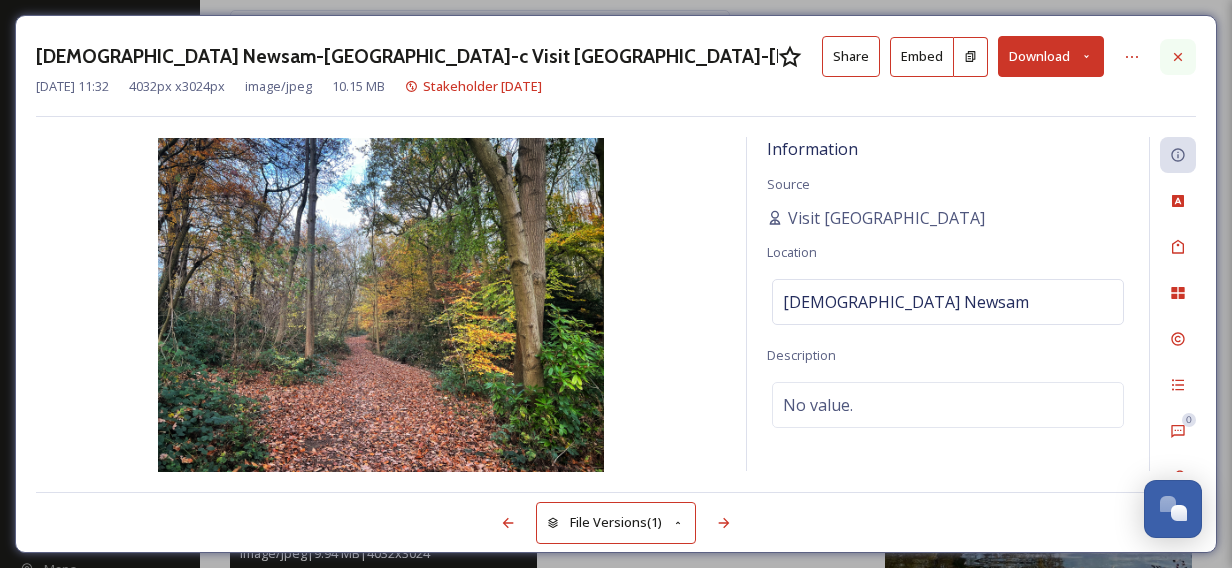 click 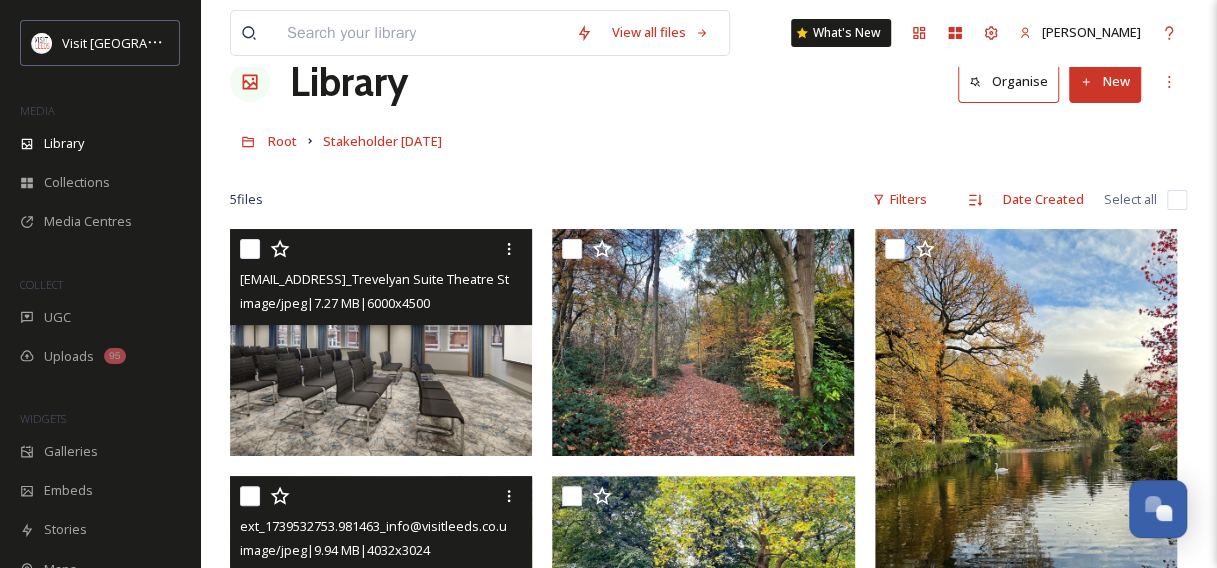 scroll, scrollTop: 0, scrollLeft: 0, axis: both 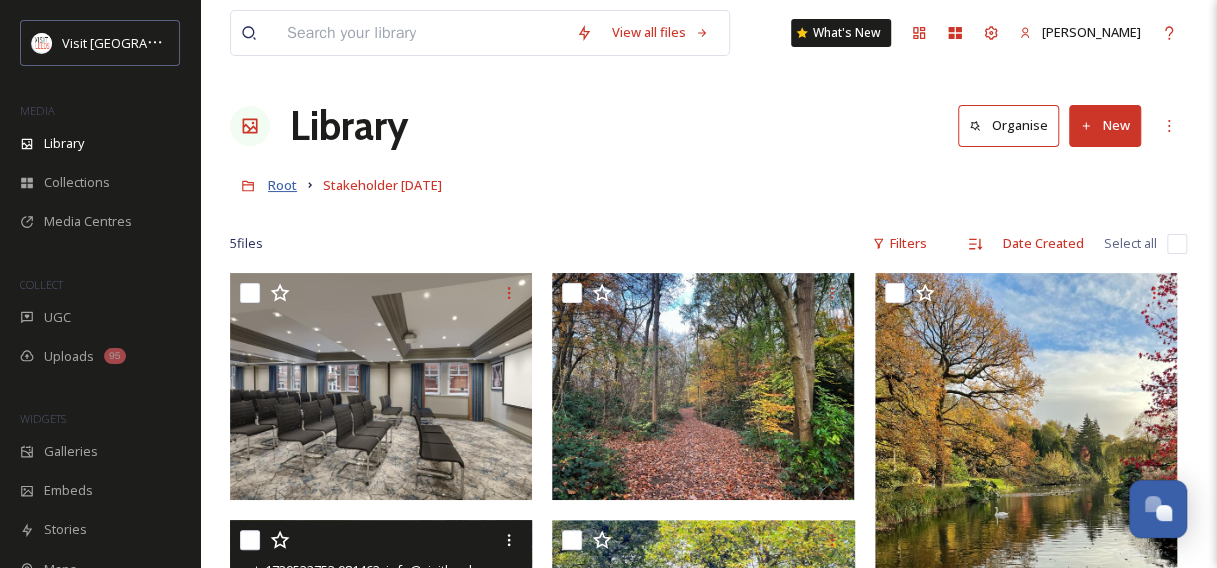 click on "Root" at bounding box center [282, 185] 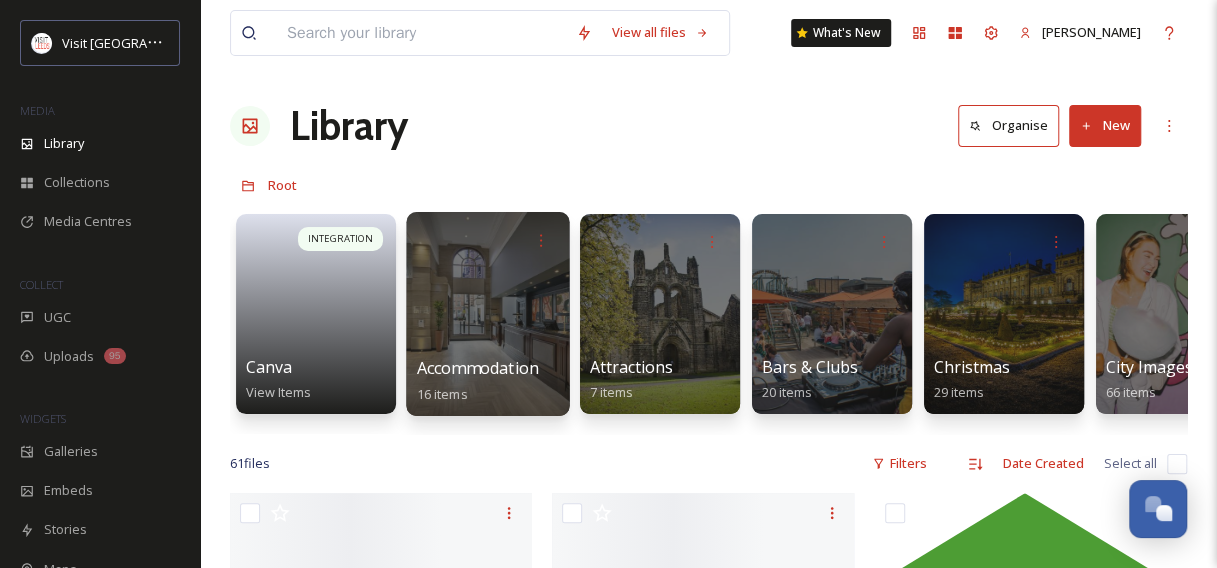 click at bounding box center (487, 314) 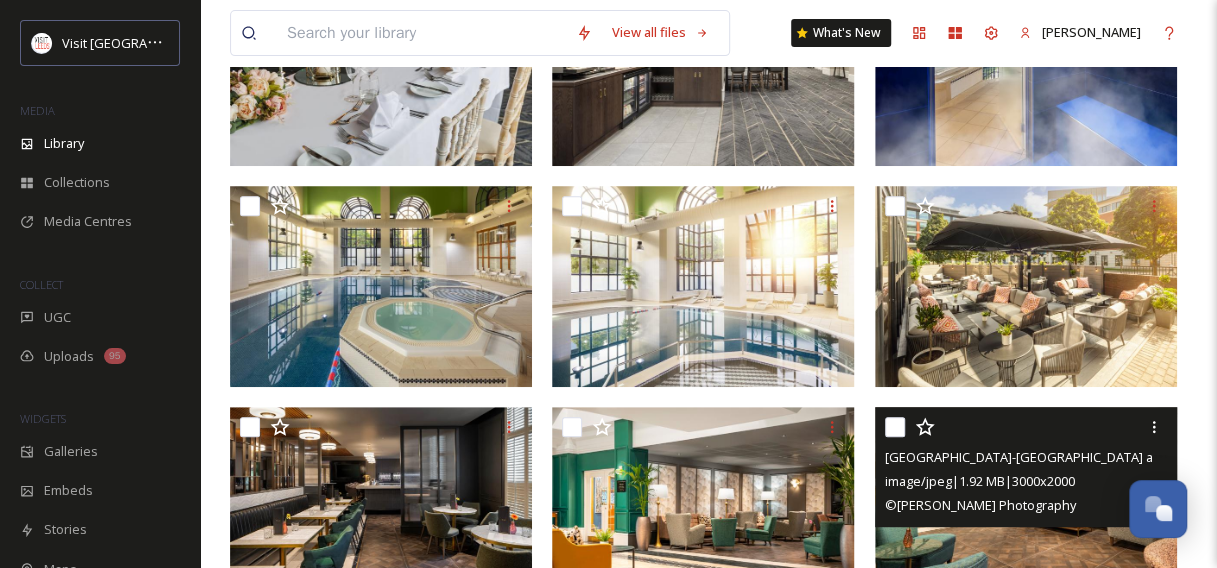 scroll, scrollTop: 308, scrollLeft: 0, axis: vertical 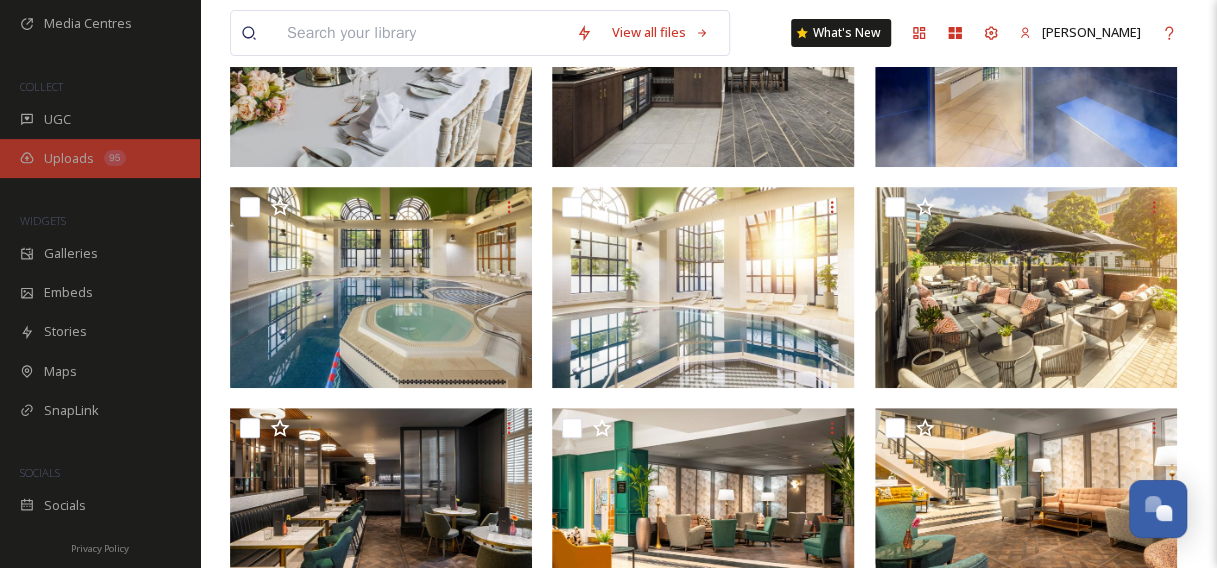 click on "Uploads" at bounding box center [69, 158] 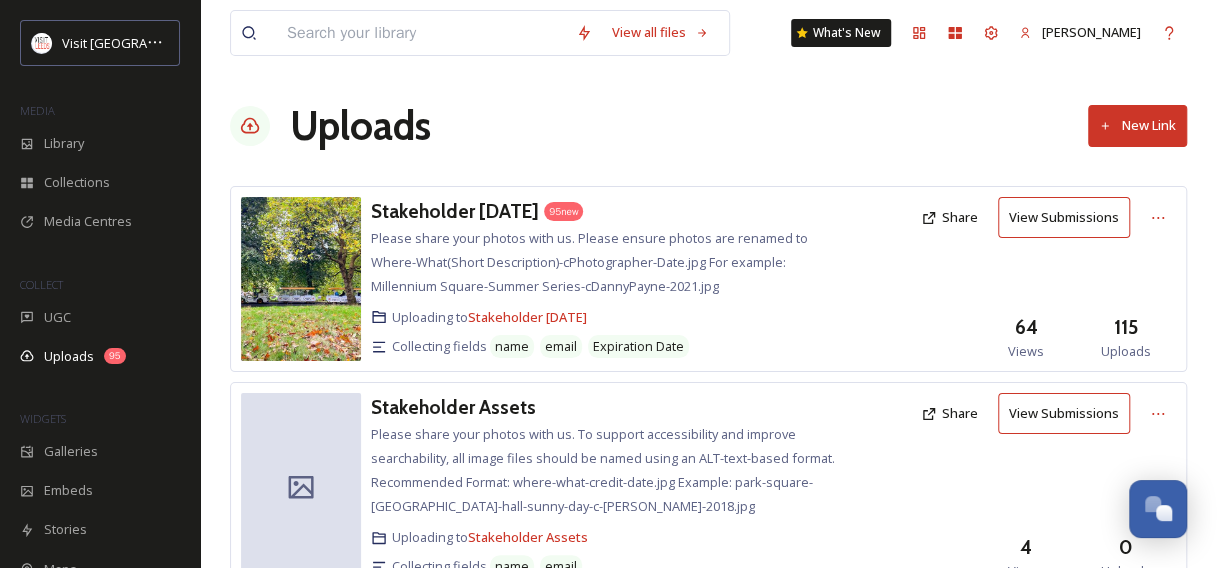 scroll, scrollTop: 82, scrollLeft: 0, axis: vertical 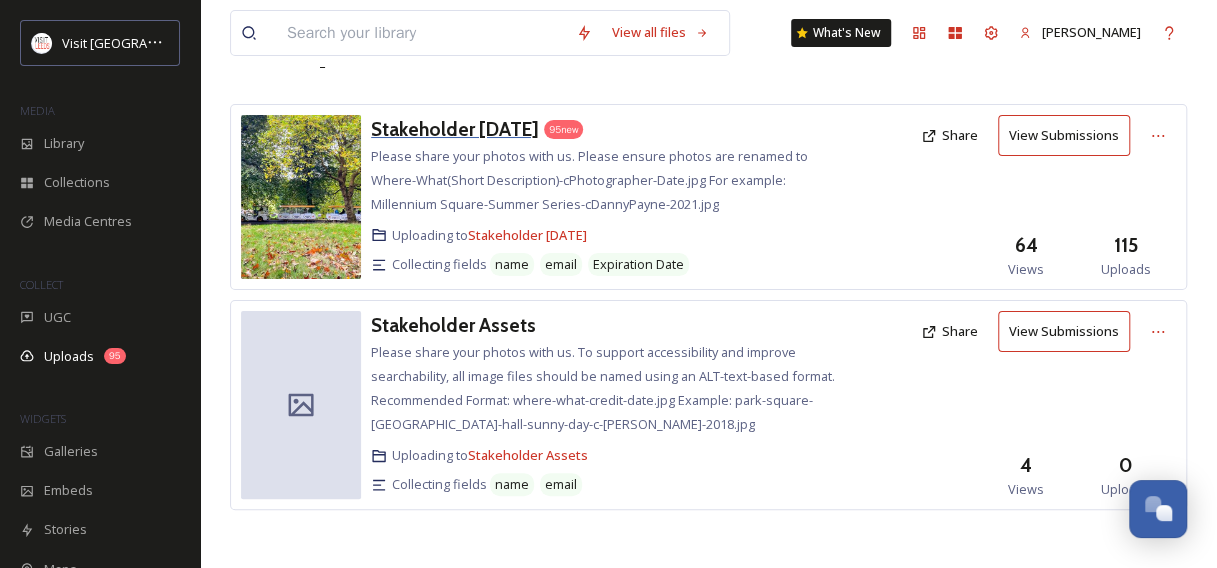 click on "Stakeholder [DATE]" at bounding box center (455, 129) 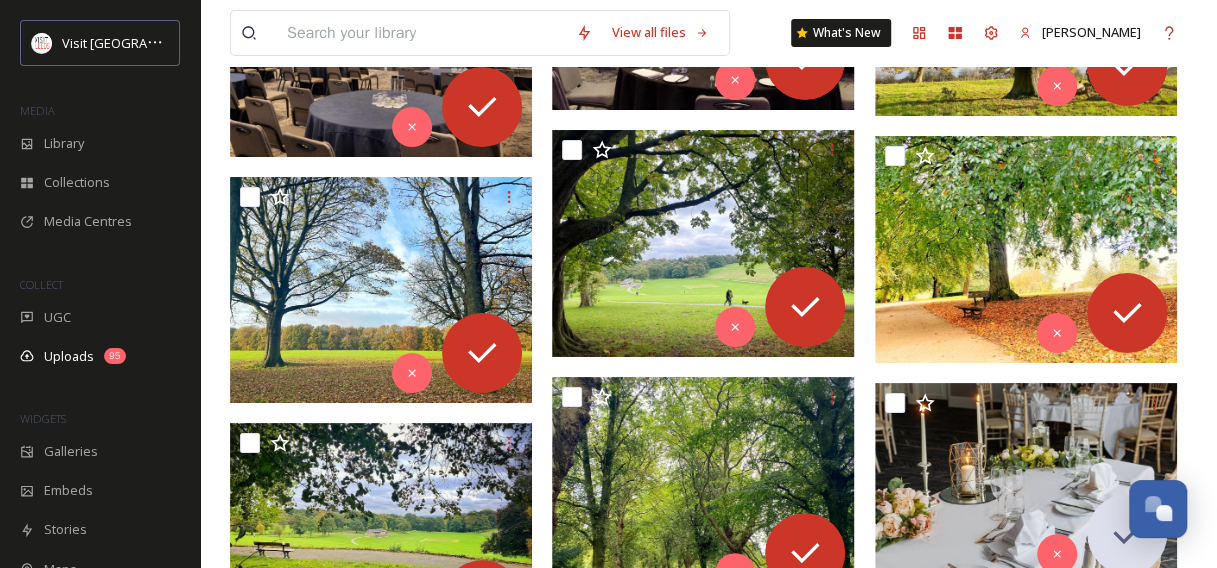 scroll, scrollTop: 7236, scrollLeft: 0, axis: vertical 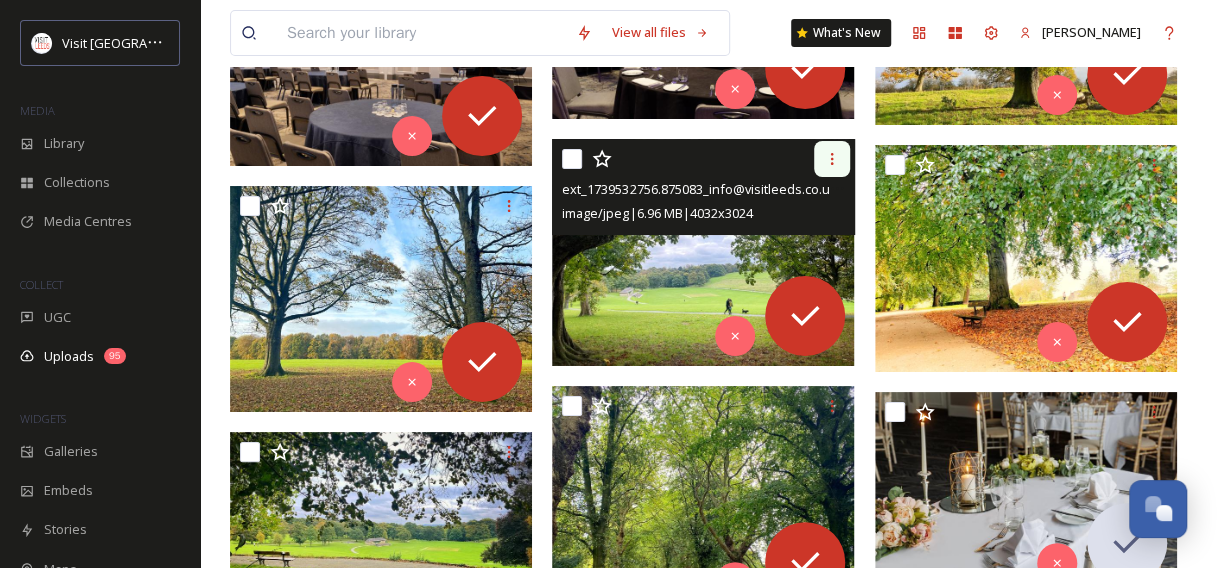 click 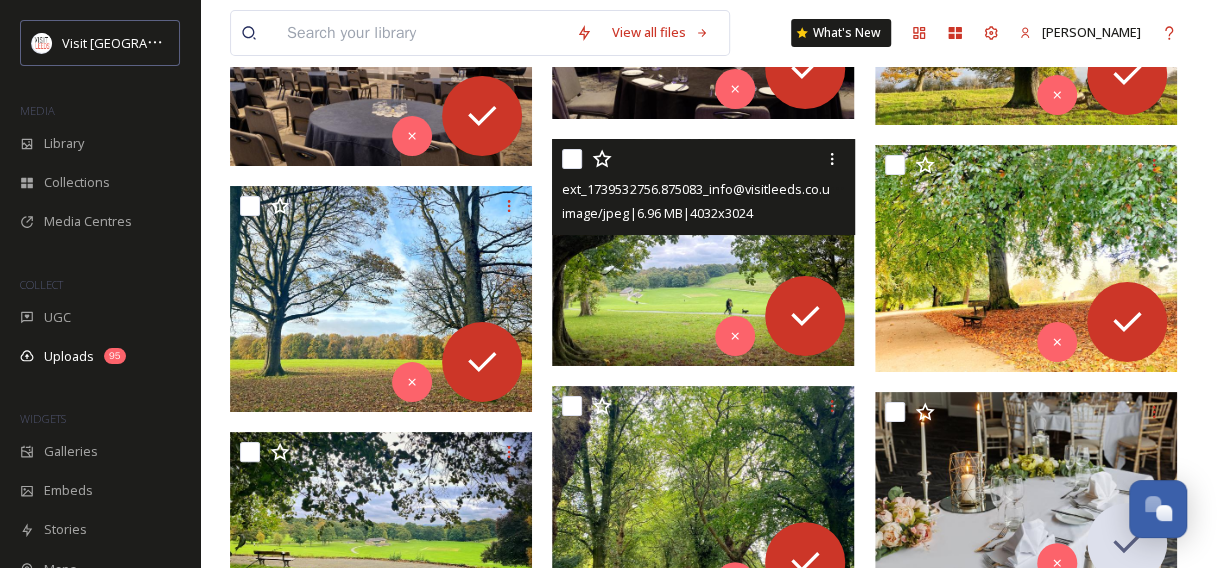 click at bounding box center [703, 252] 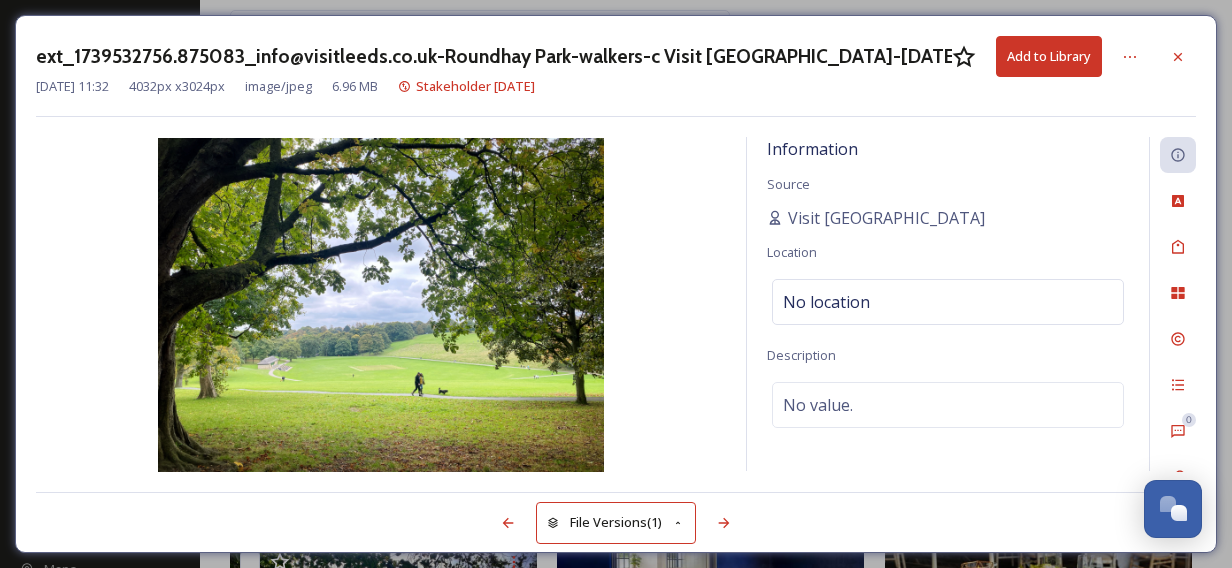 drag, startPoint x: 1046, startPoint y: 56, endPoint x: 764, endPoint y: 320, distance: 386.29004 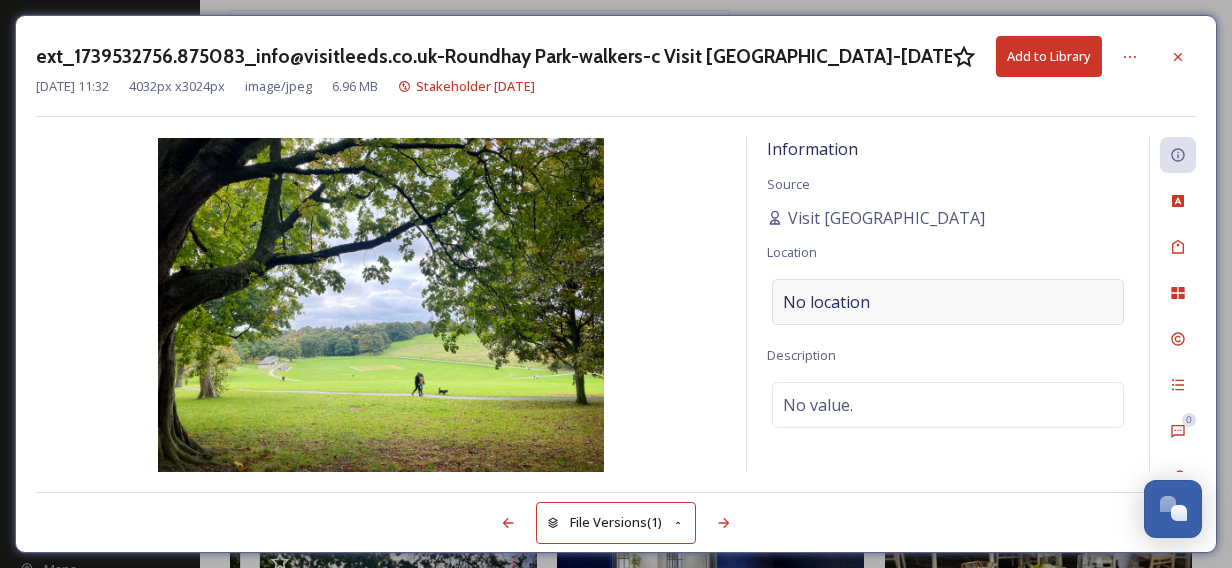 click on "No location" at bounding box center [826, 302] 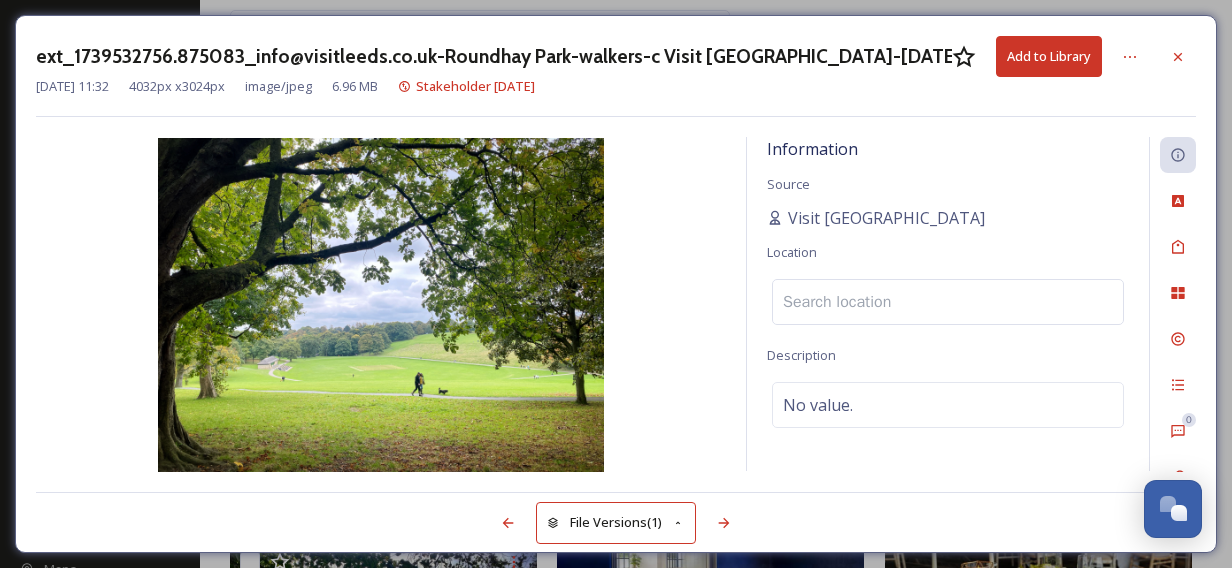 click at bounding box center [948, 302] 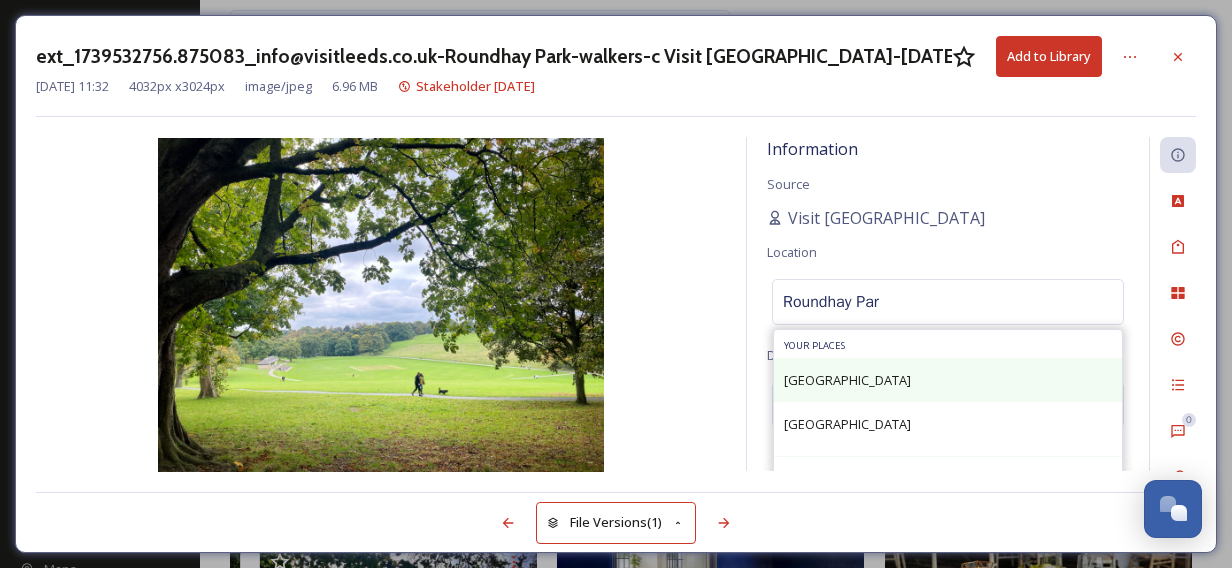 type on "Roundhay Par" 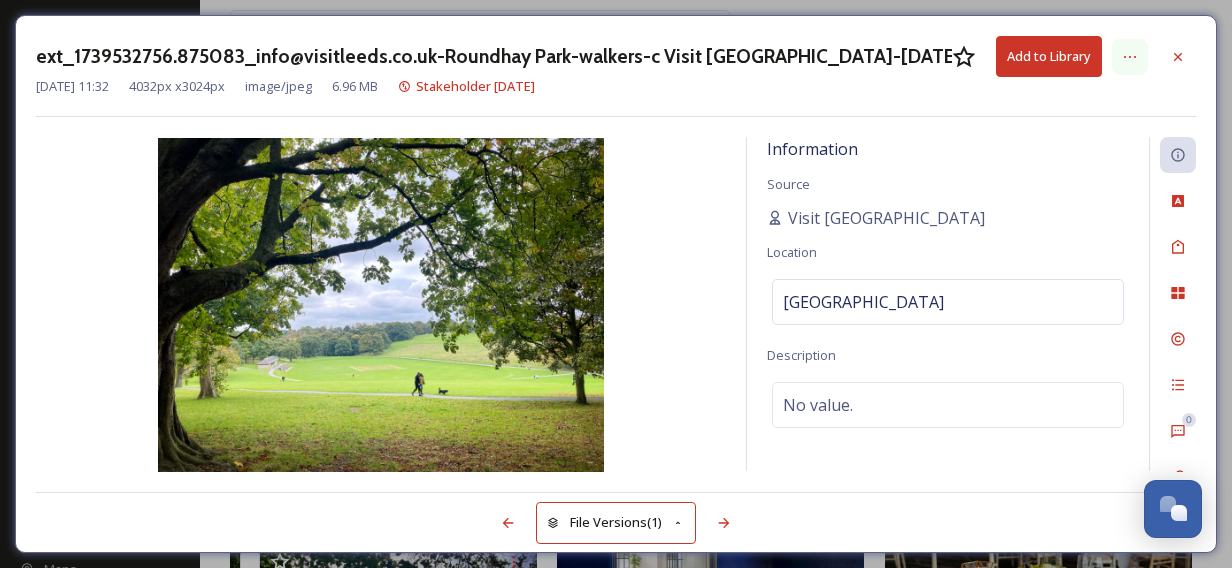 click 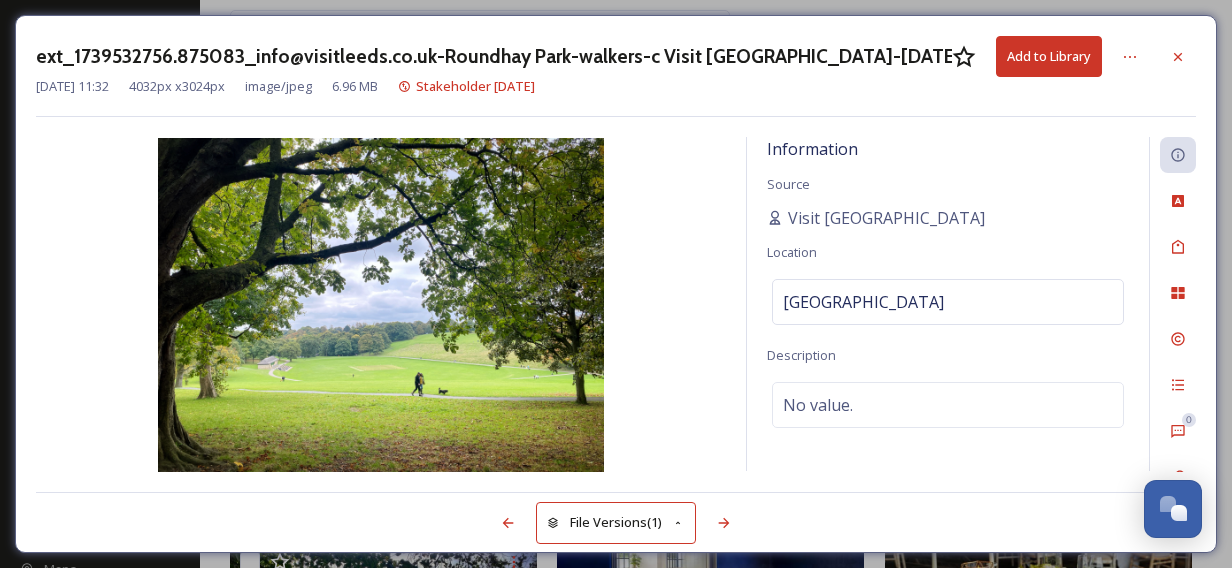 click on "Add to Library" at bounding box center (1049, 56) 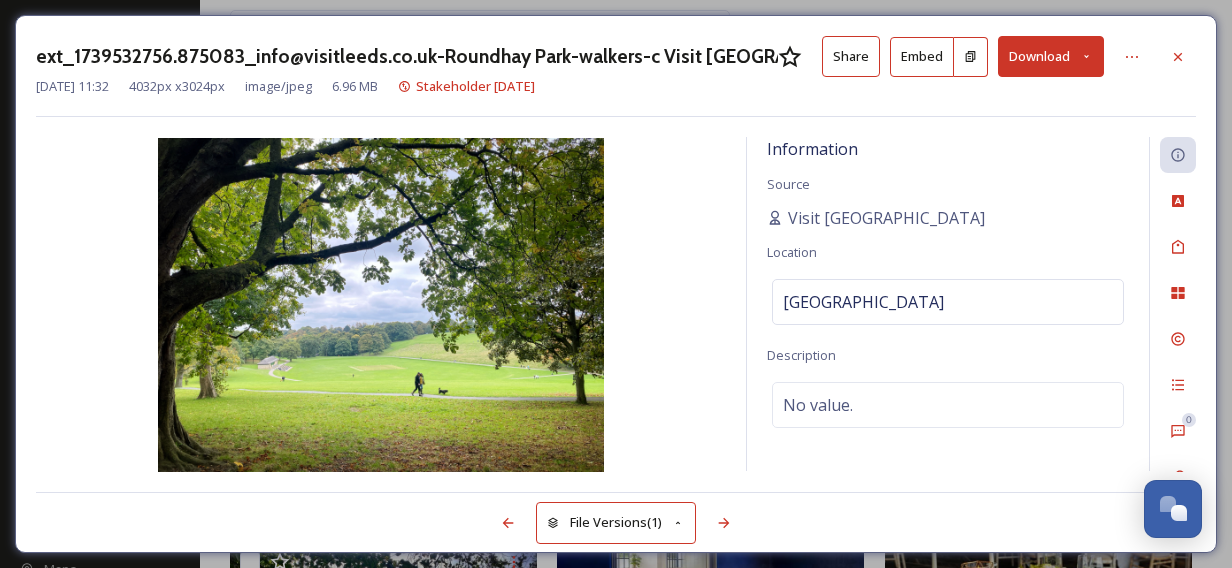 click on "Share" at bounding box center [851, 56] 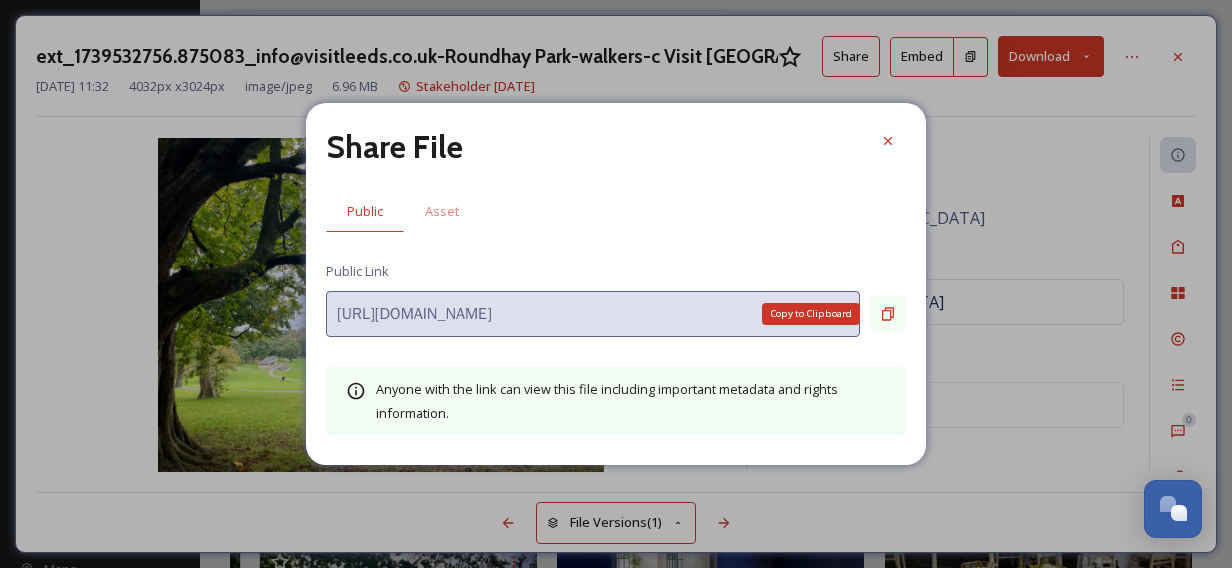 click on "Copy to Clipboard" at bounding box center [888, 314] 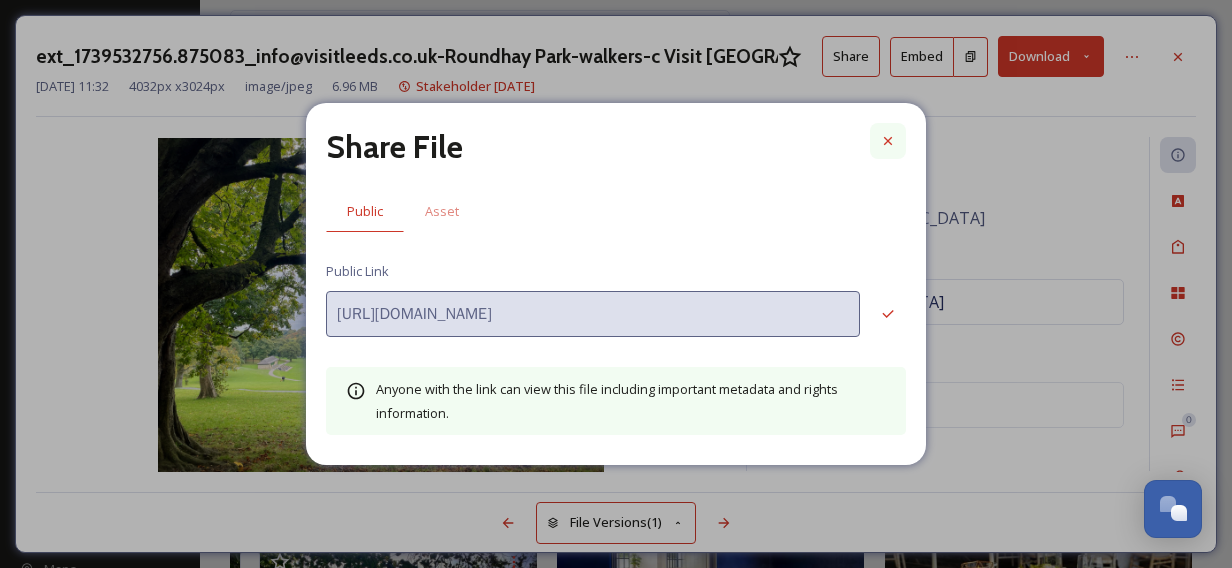 click at bounding box center [888, 141] 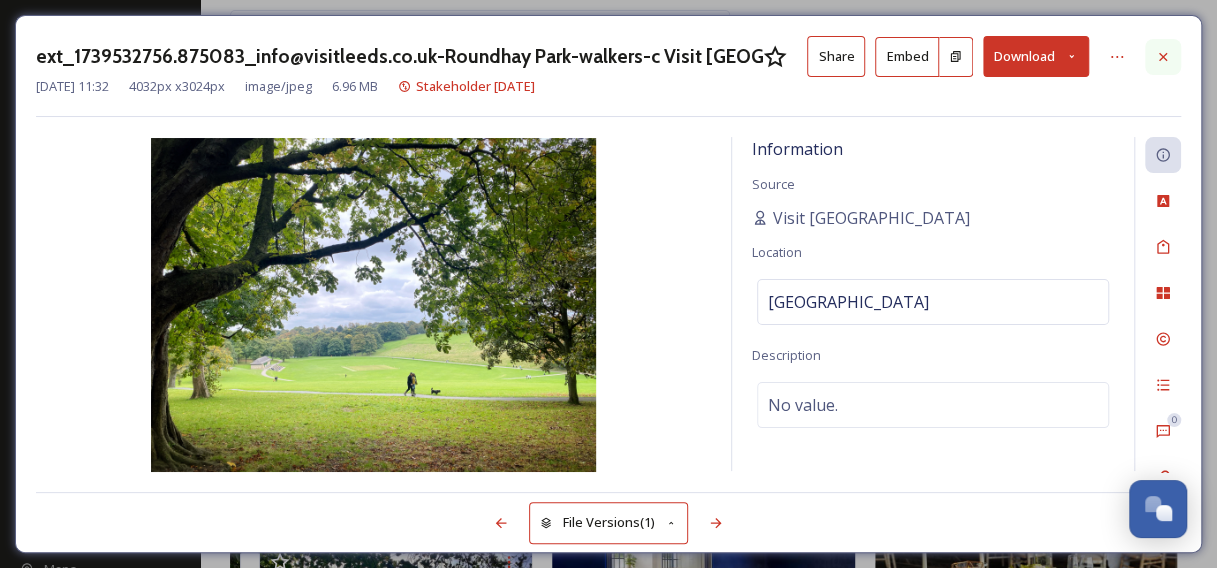 click 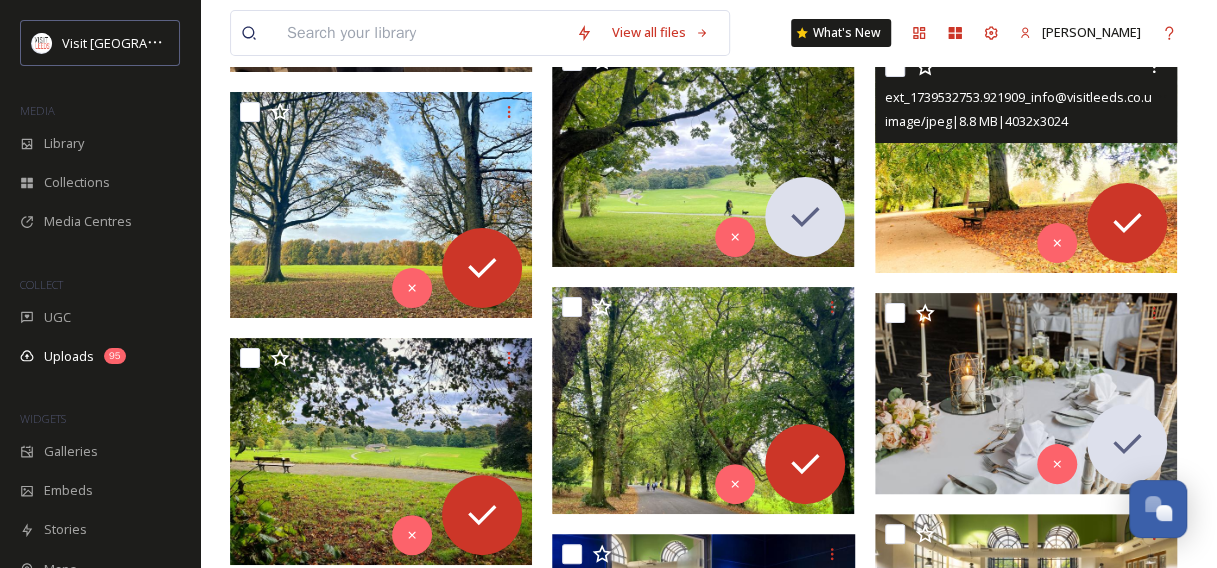 scroll, scrollTop: 7356, scrollLeft: 0, axis: vertical 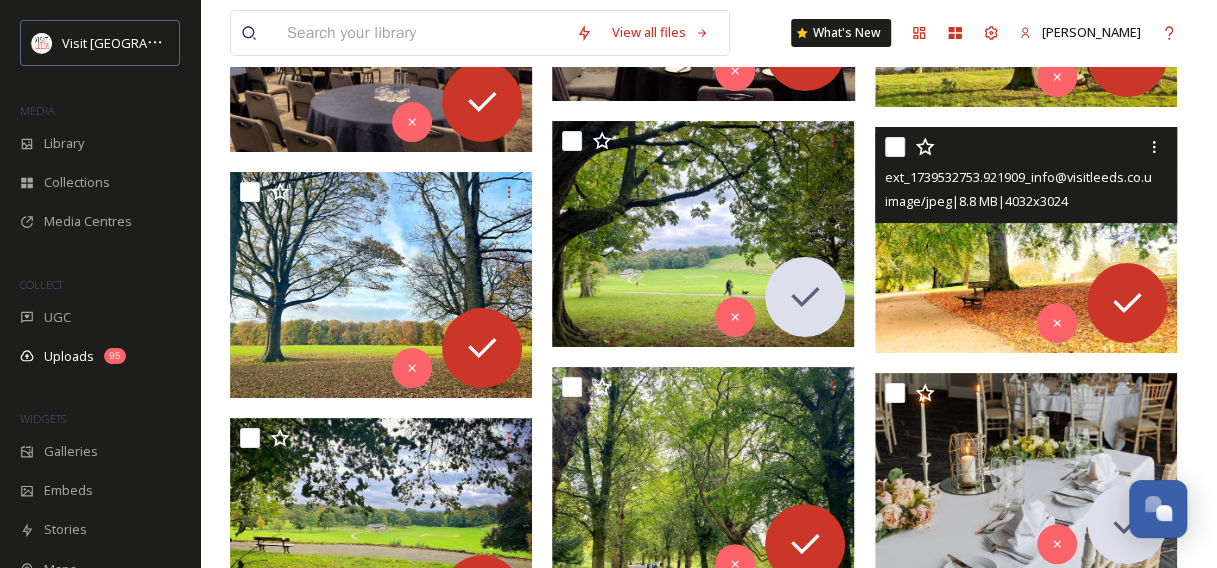 click at bounding box center (1026, 240) 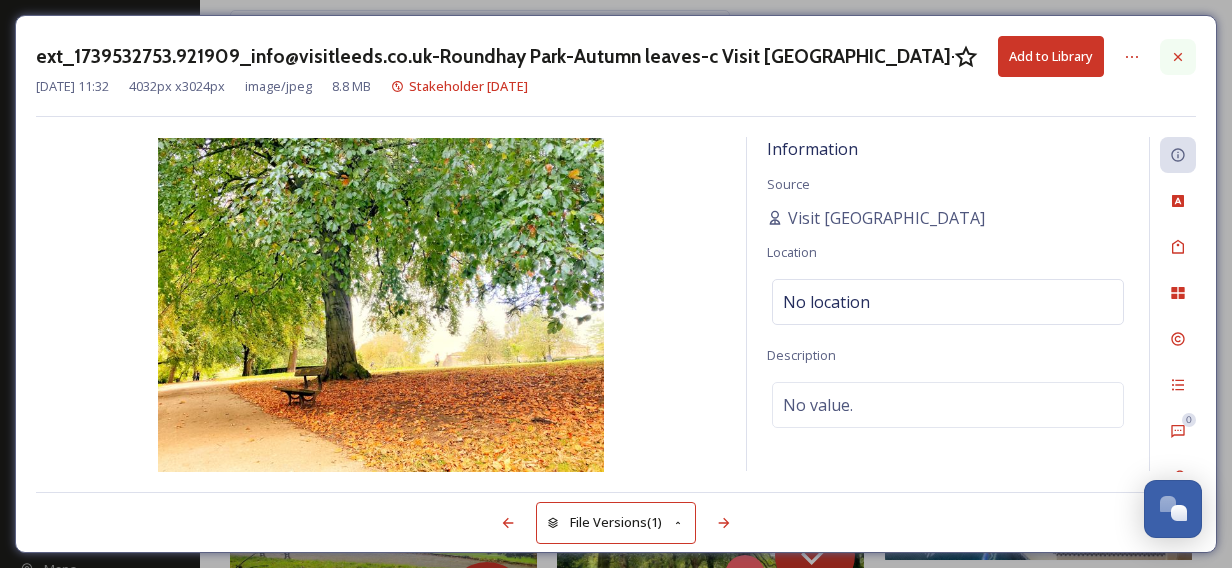 click 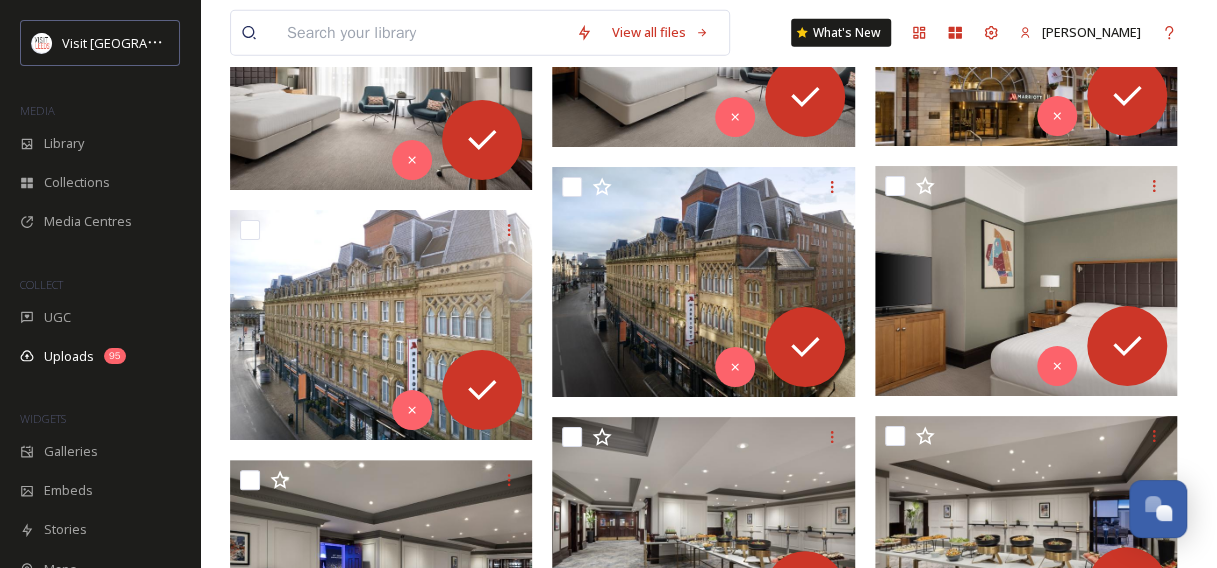 scroll, scrollTop: 6036, scrollLeft: 0, axis: vertical 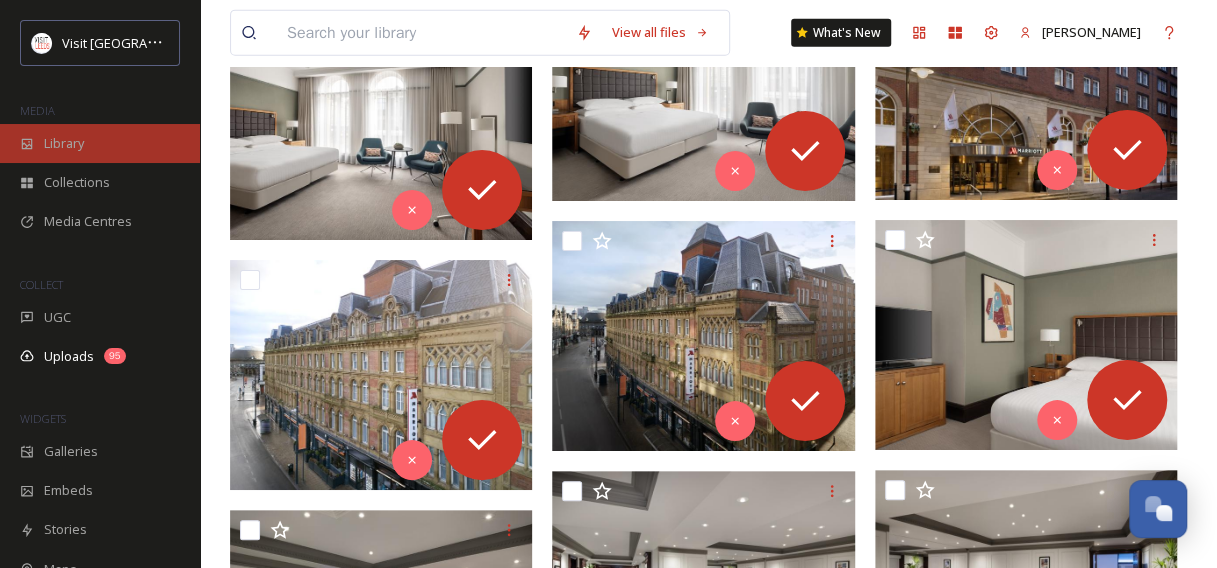 click on "Library" at bounding box center (64, 143) 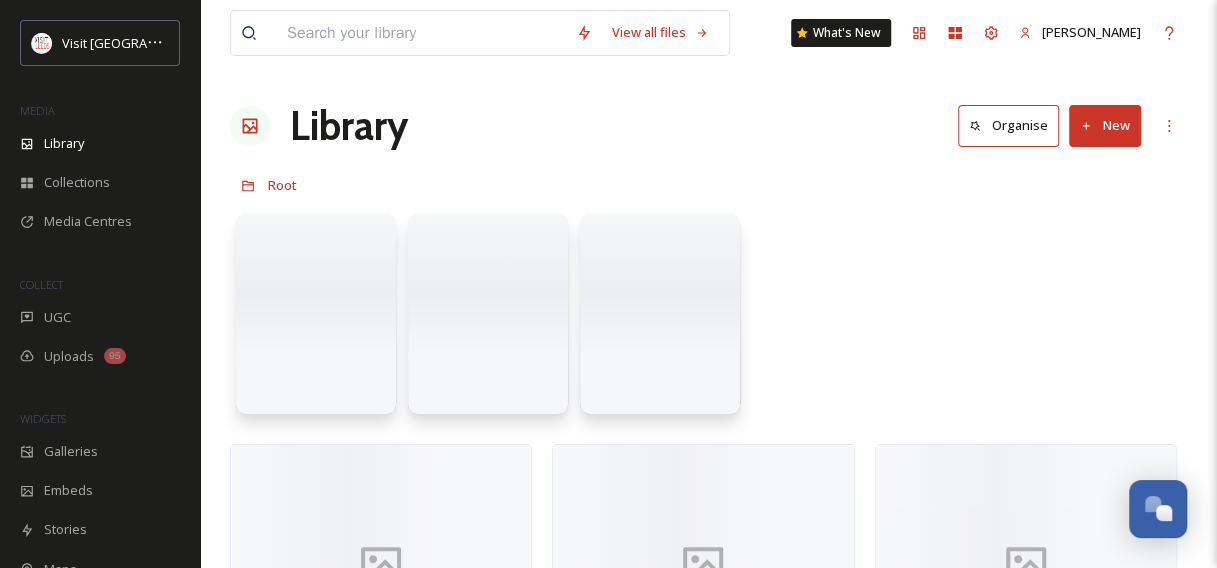 drag, startPoint x: 57, startPoint y: 141, endPoint x: 366, endPoint y: 202, distance: 314.9635 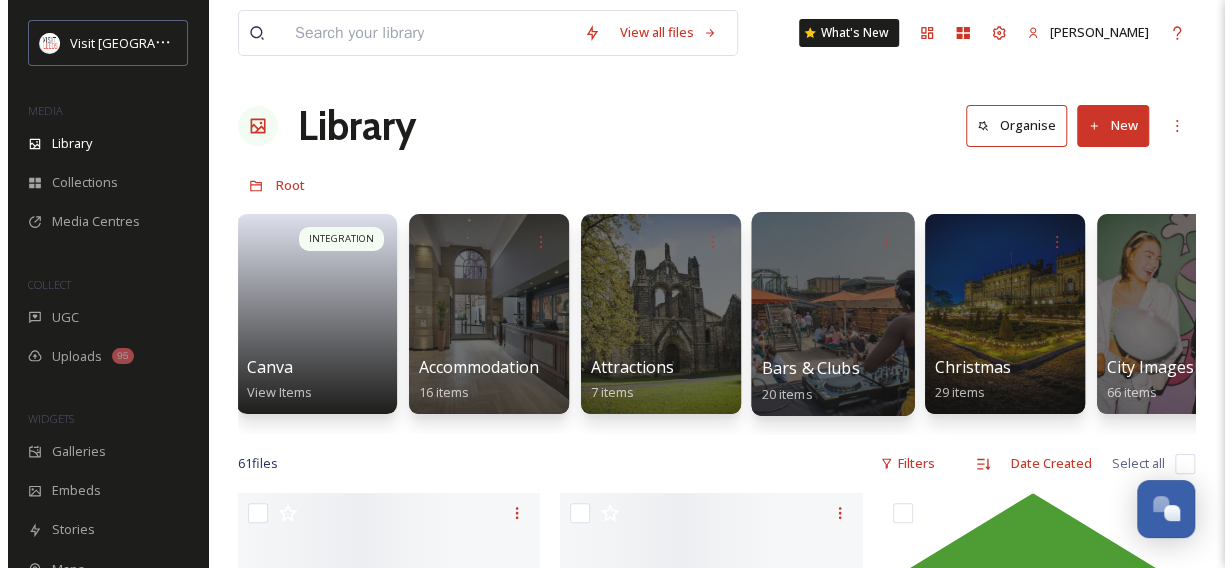 scroll, scrollTop: 0, scrollLeft: 9, axis: horizontal 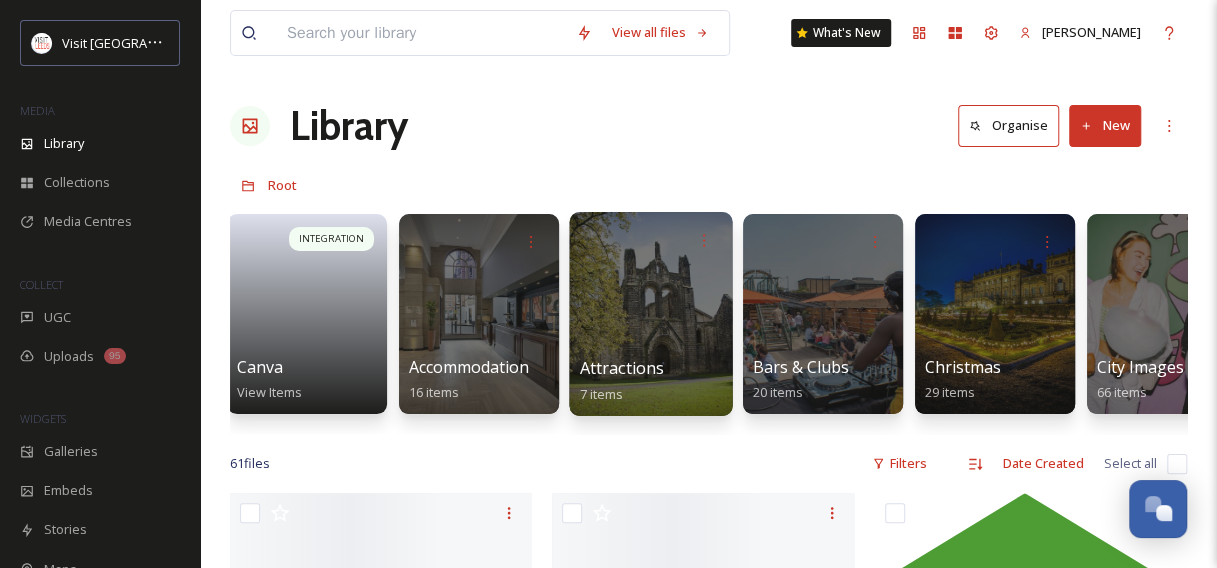 click at bounding box center [650, 314] 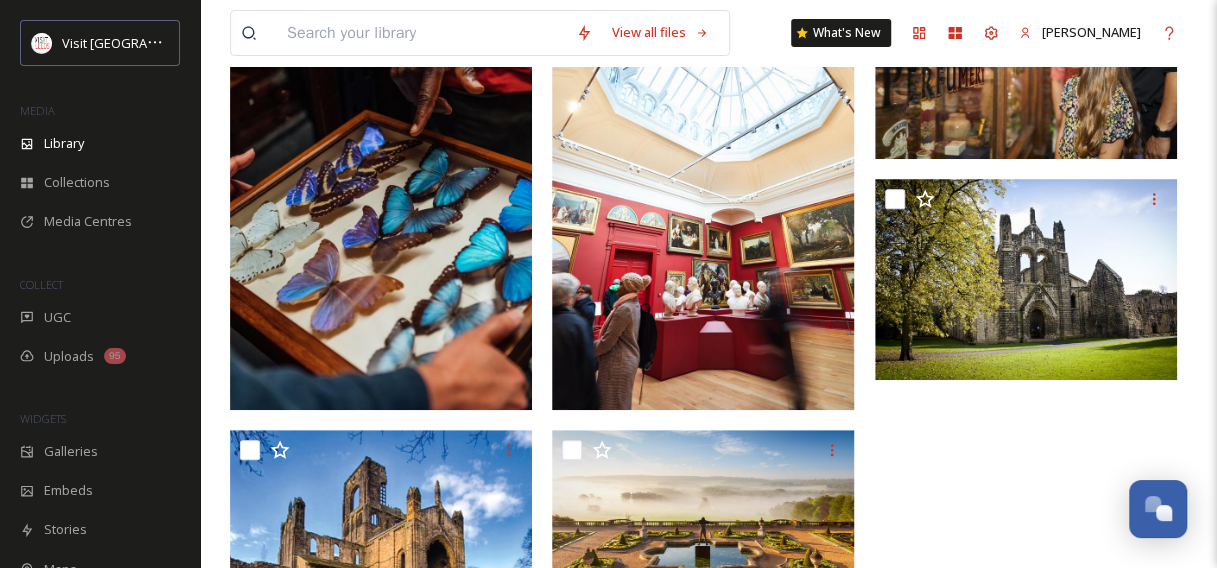 scroll, scrollTop: 433, scrollLeft: 0, axis: vertical 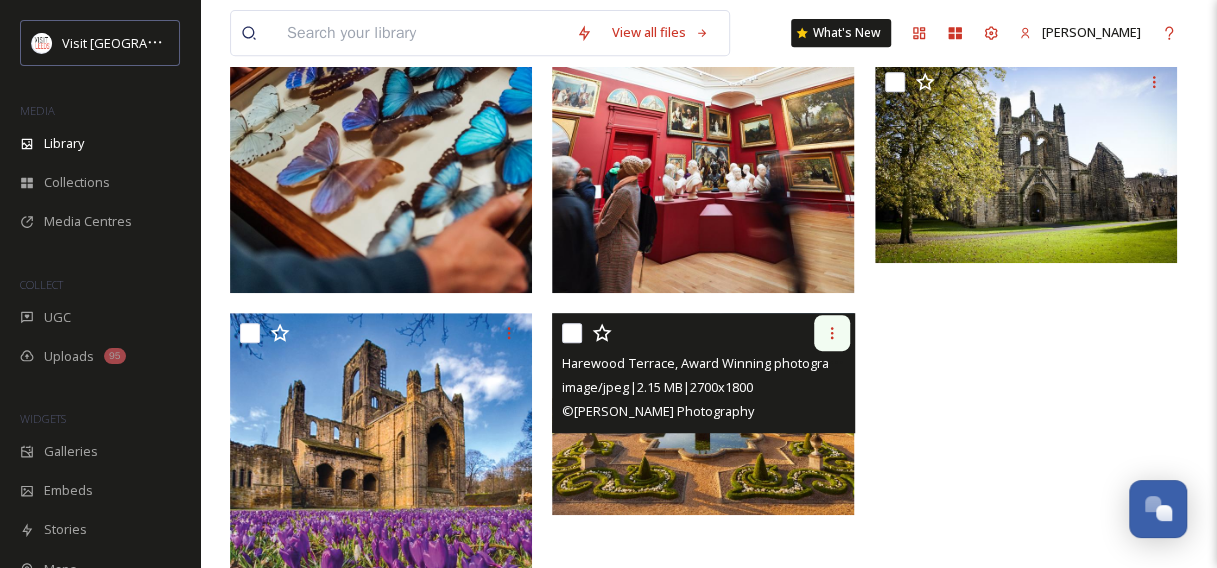 click at bounding box center (832, 333) 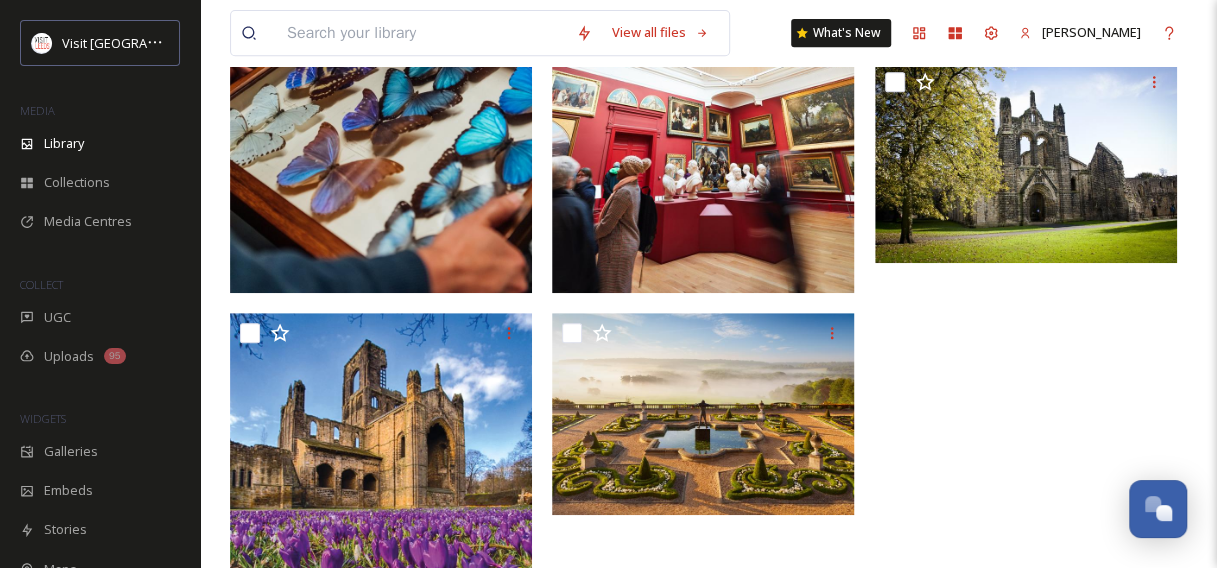 drag, startPoint x: 920, startPoint y: 444, endPoint x: 704, endPoint y: 514, distance: 227.05946 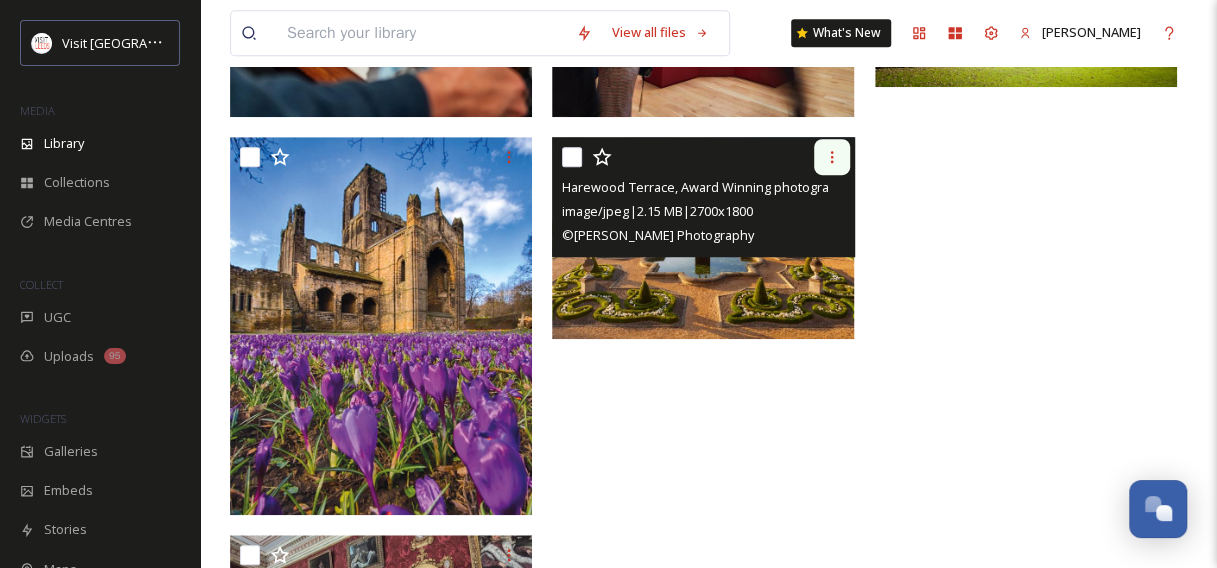 click at bounding box center (832, 157) 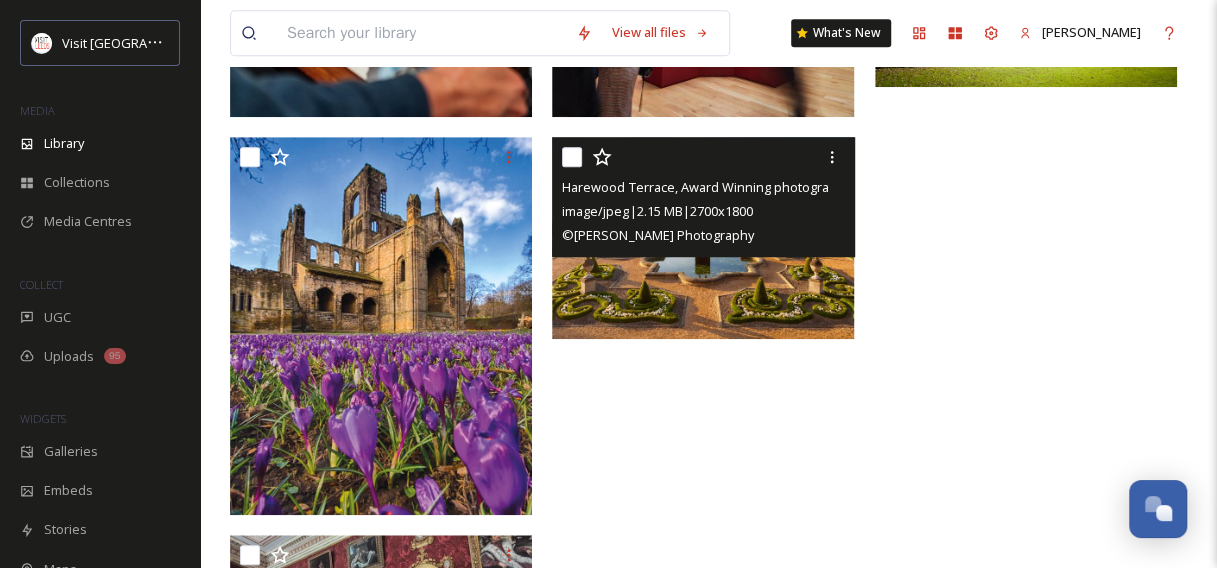click at bounding box center (703, 237) 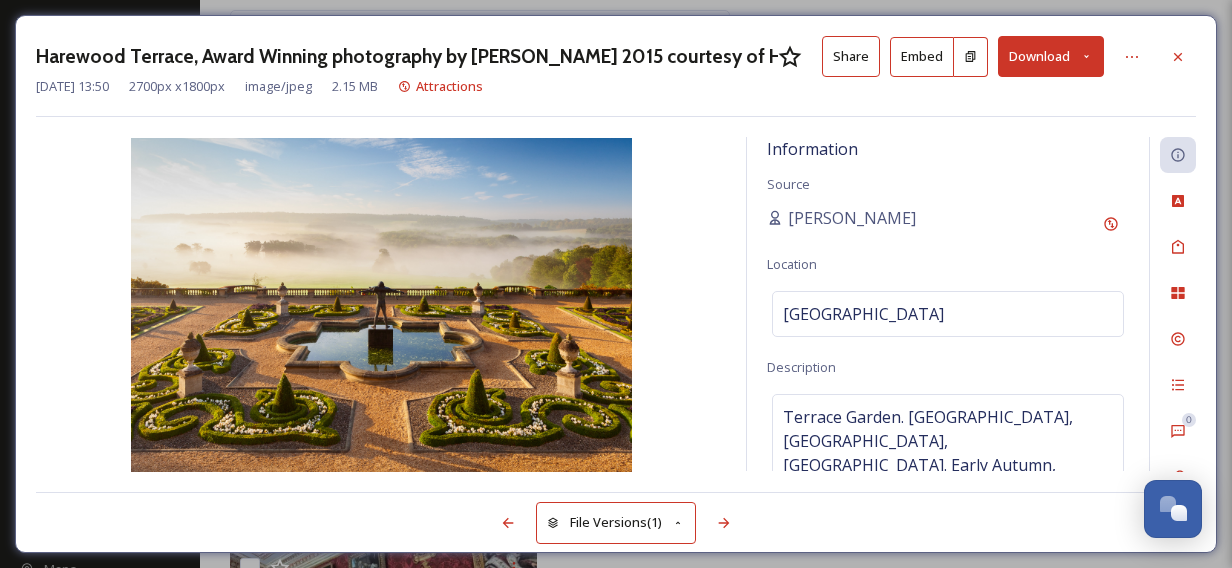 click at bounding box center [971, 57] 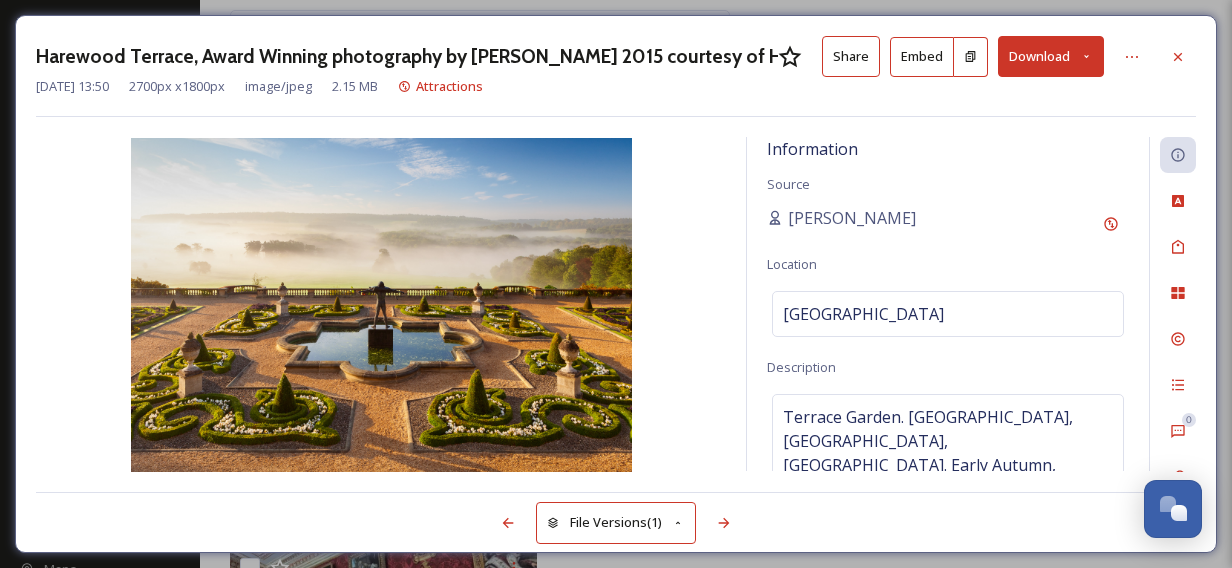 click on "Share" at bounding box center (851, 56) 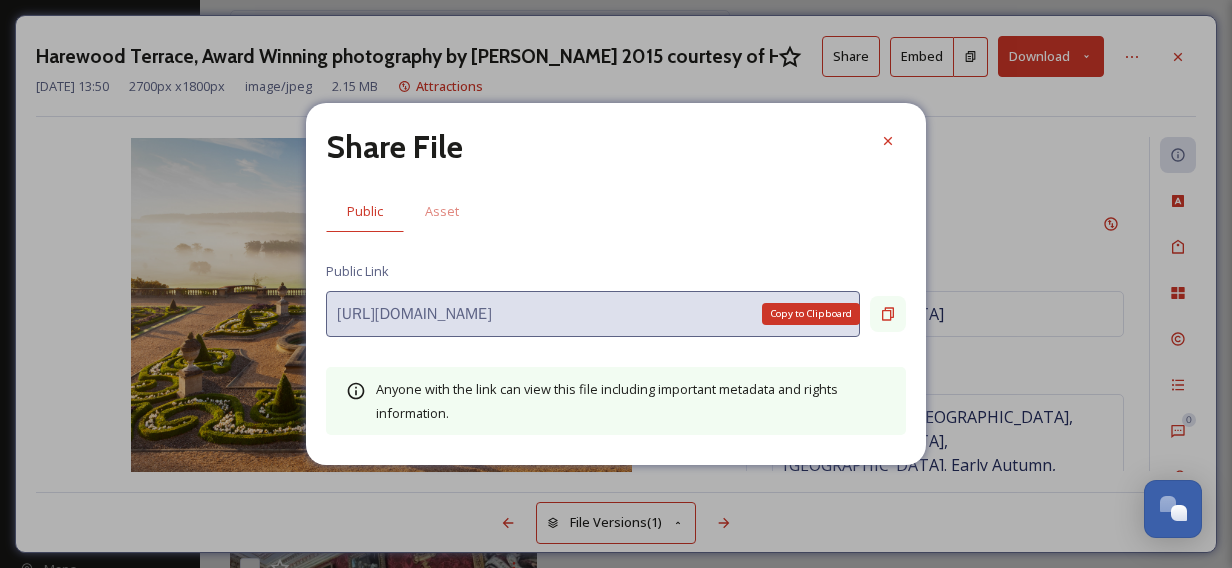 click 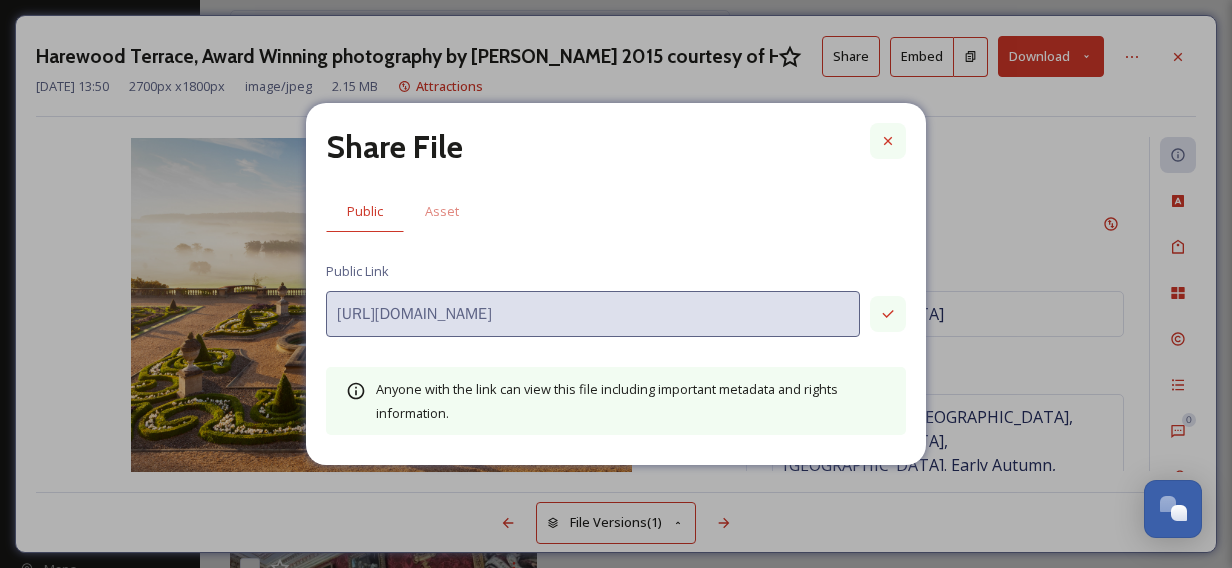 click at bounding box center (888, 141) 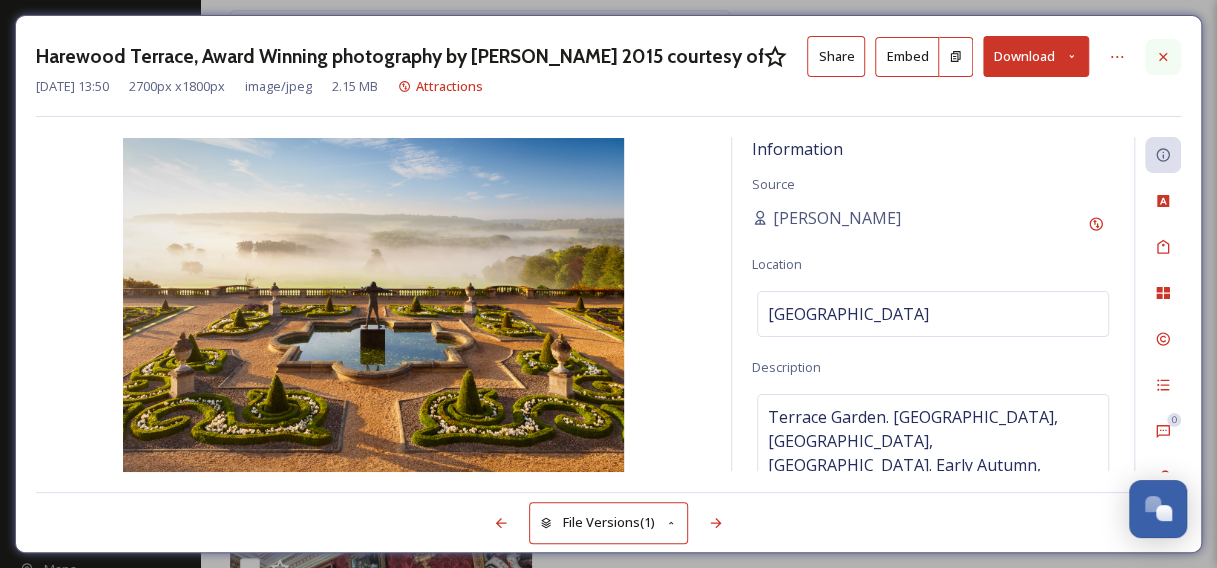 click 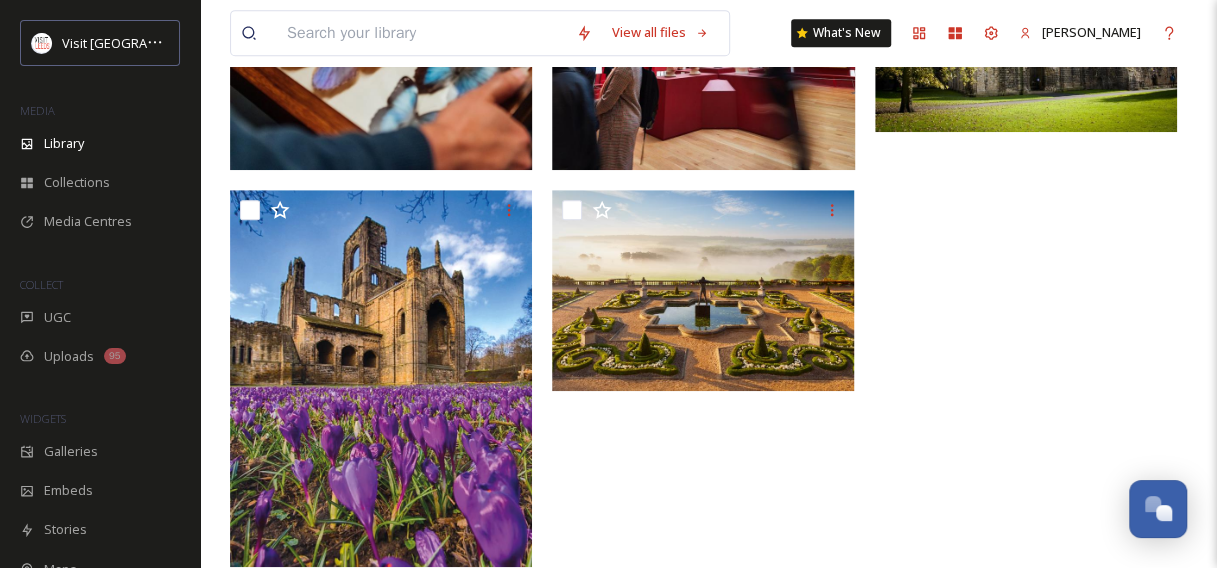scroll, scrollTop: 565, scrollLeft: 0, axis: vertical 